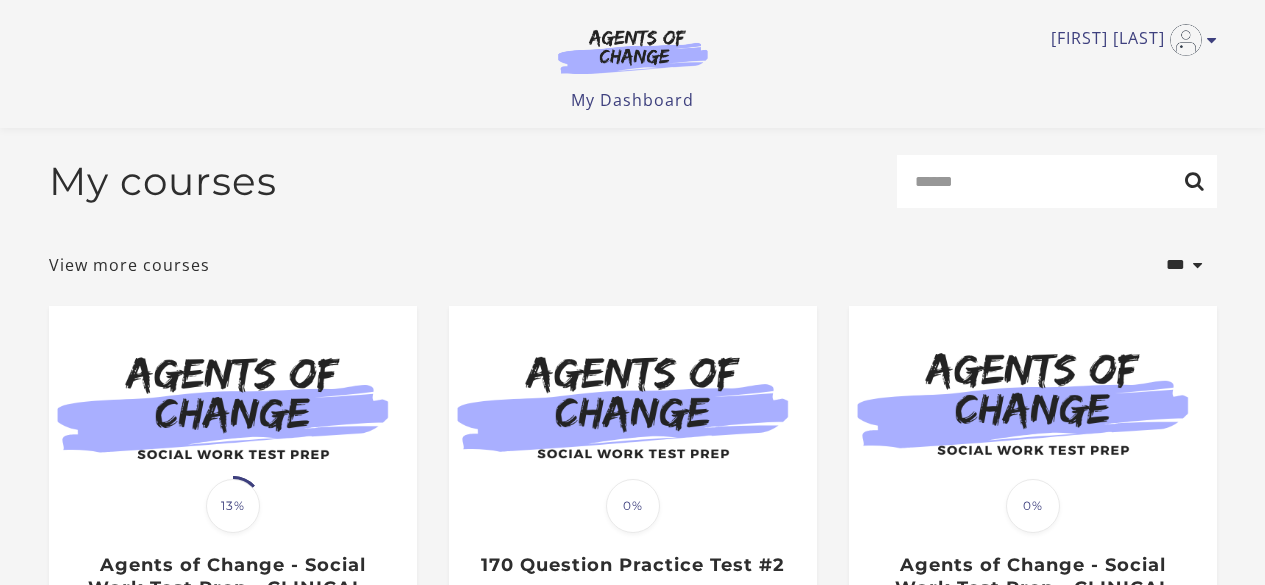 scroll, scrollTop: 208, scrollLeft: 0, axis: vertical 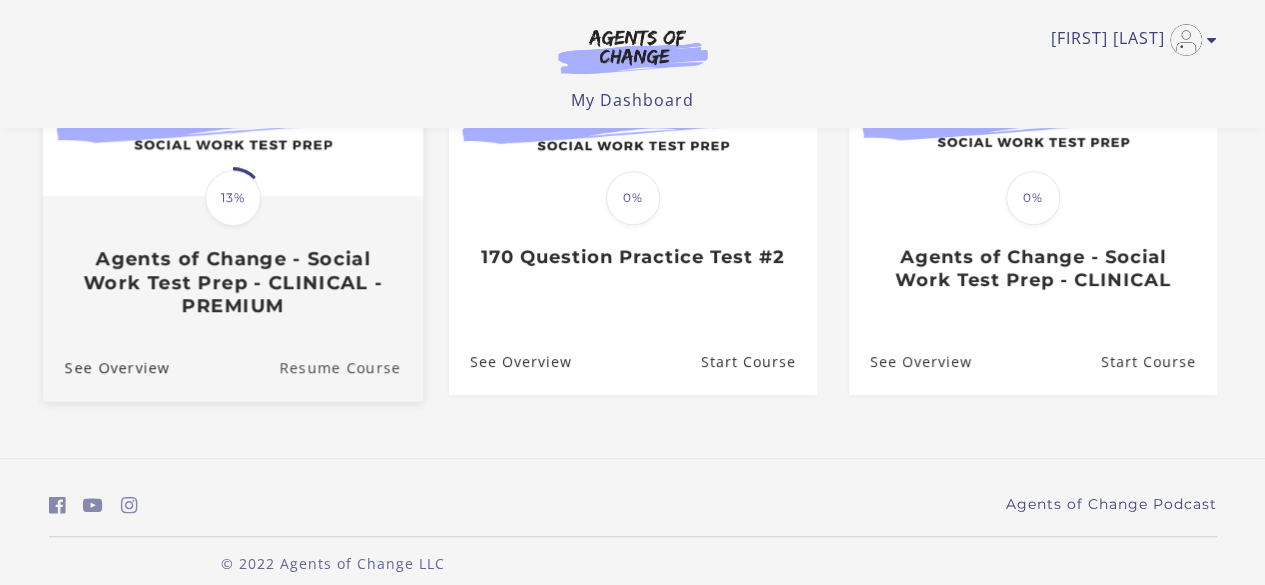 click on "Resume Course" at bounding box center [351, 366] 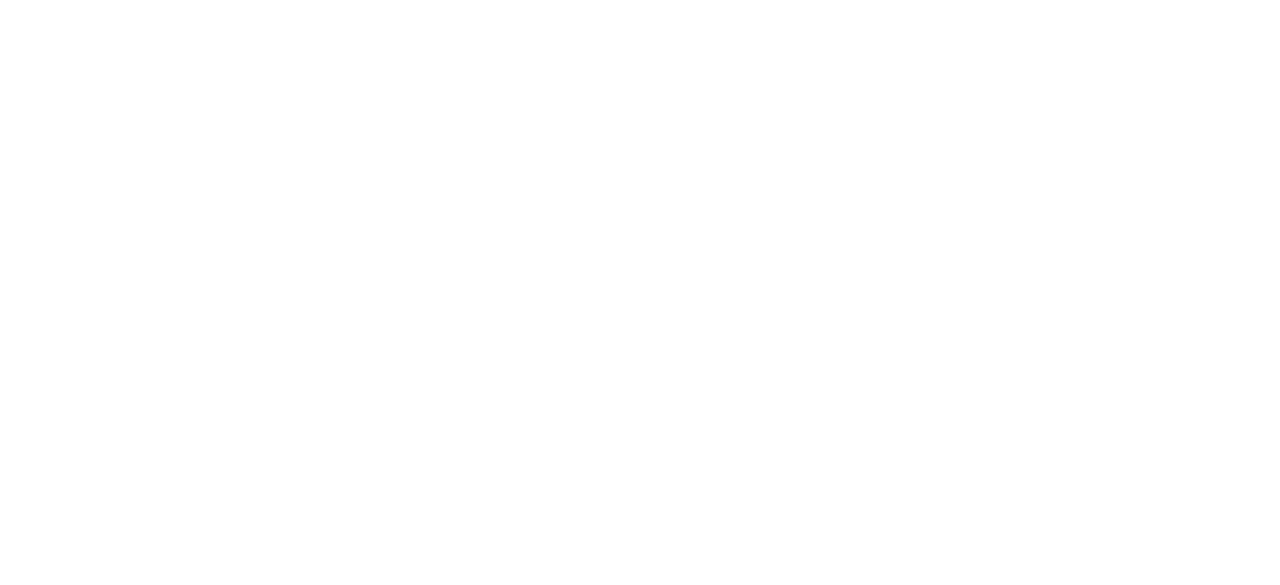 scroll, scrollTop: 0, scrollLeft: 0, axis: both 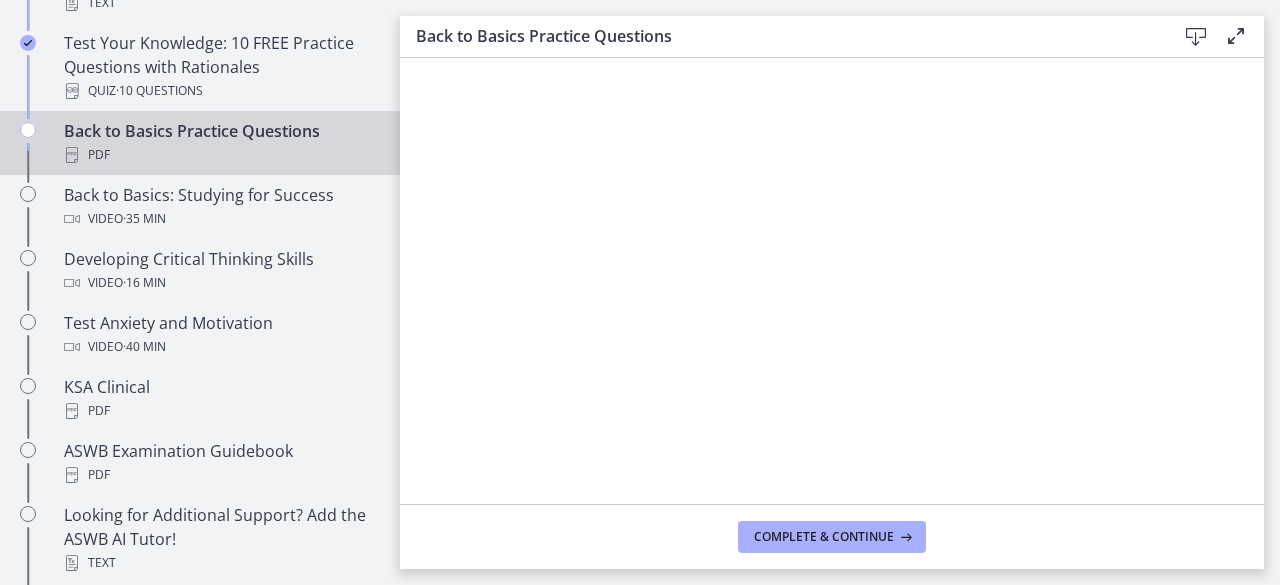 click on "Back to Basics Practice Questions
PDF" at bounding box center [220, 143] 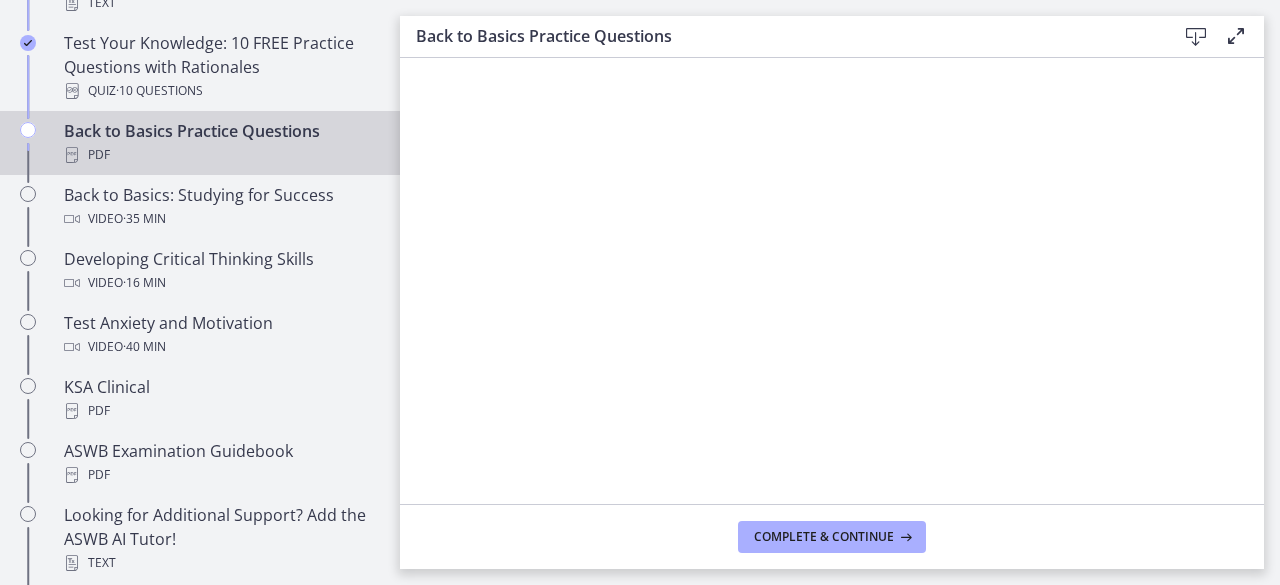 click at bounding box center (28, 130) 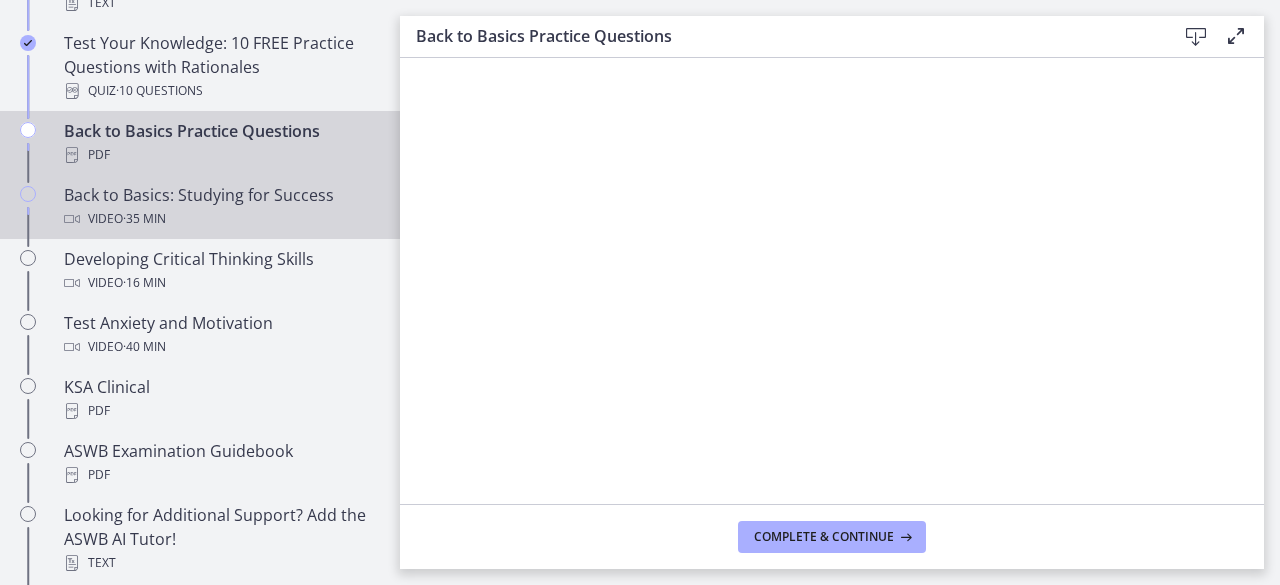 click on "Back to Basics: Studying for Success
Video
·  35 min" at bounding box center [220, 207] 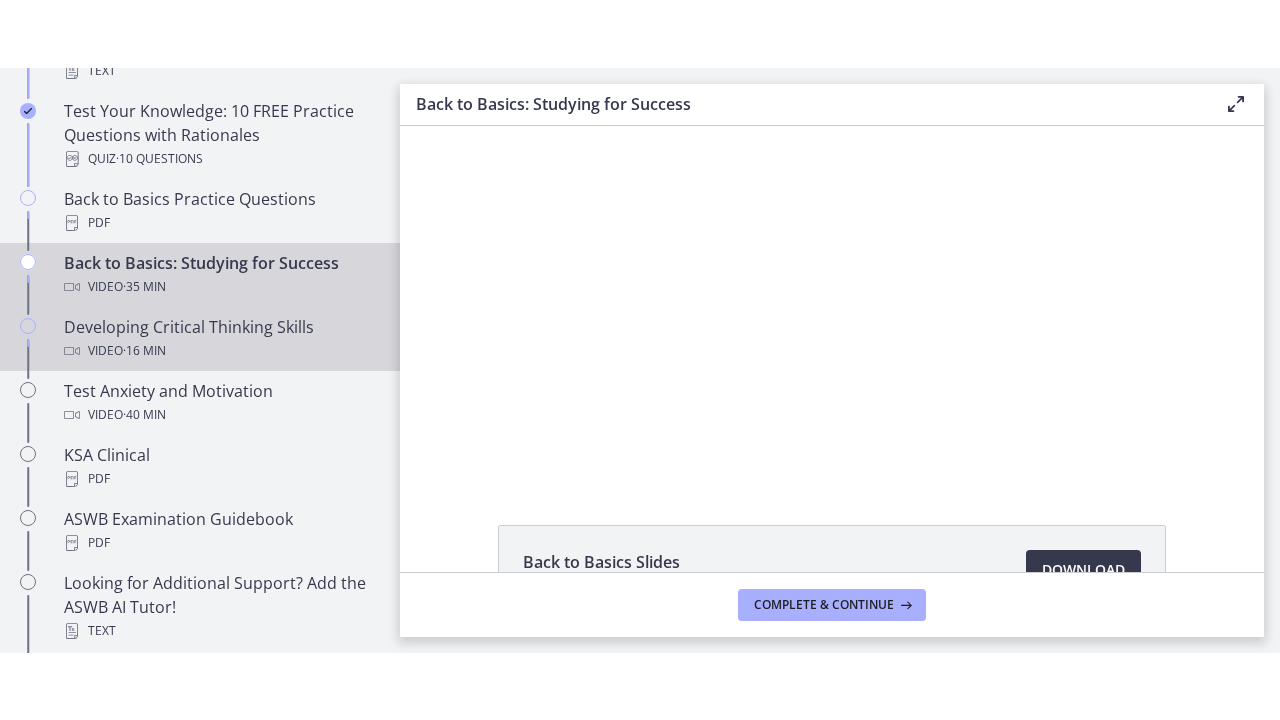 scroll, scrollTop: 0, scrollLeft: 0, axis: both 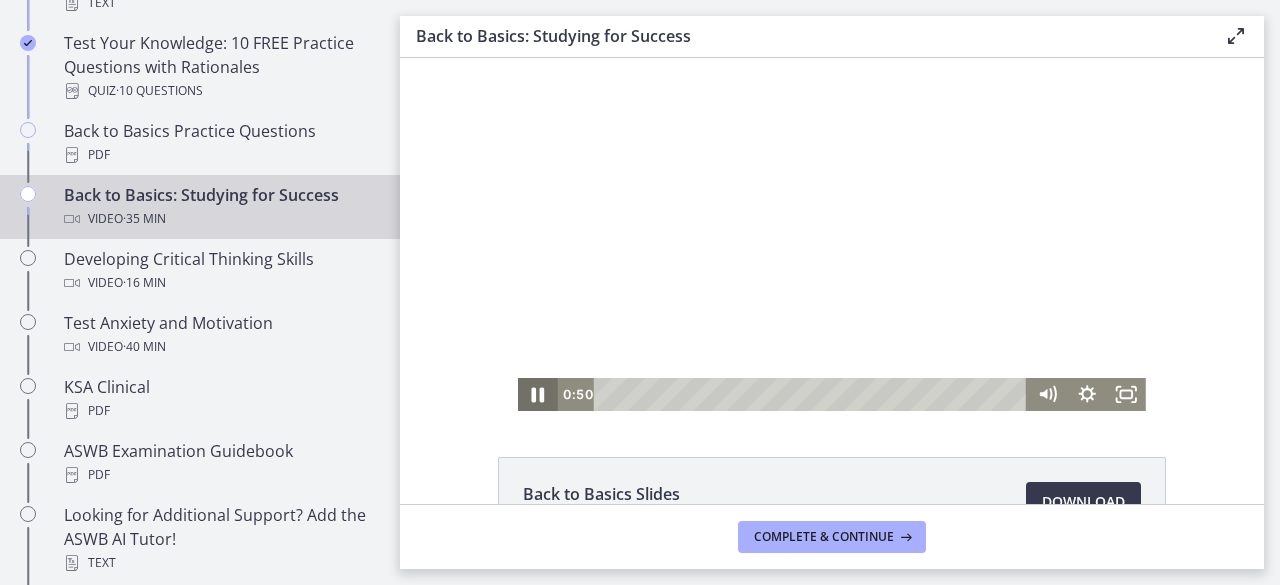click 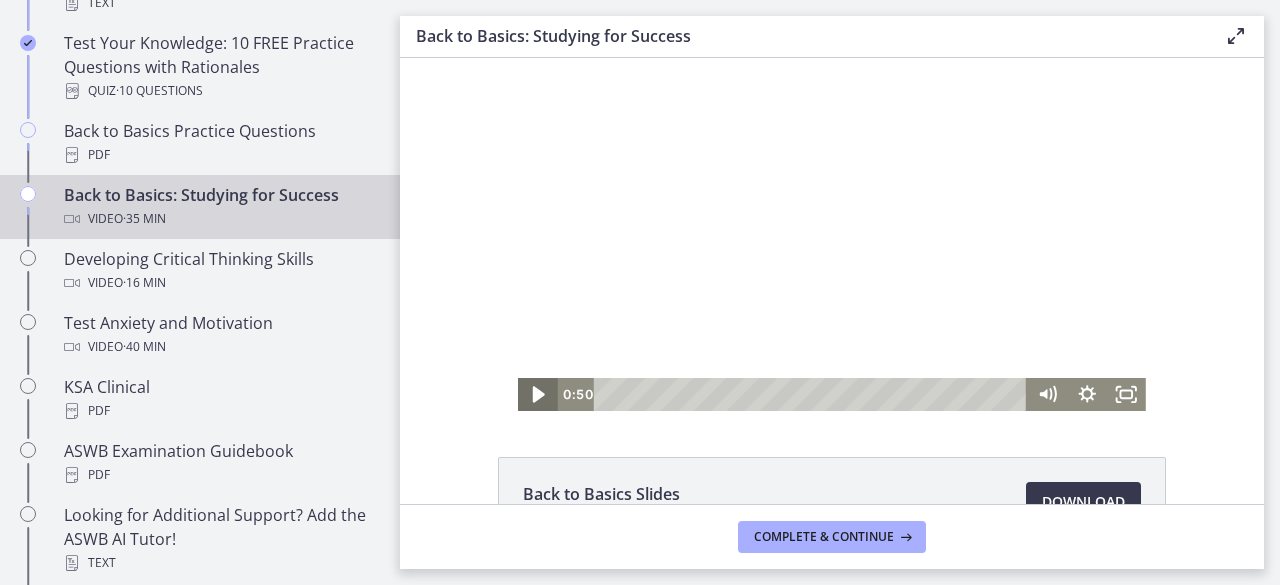 click 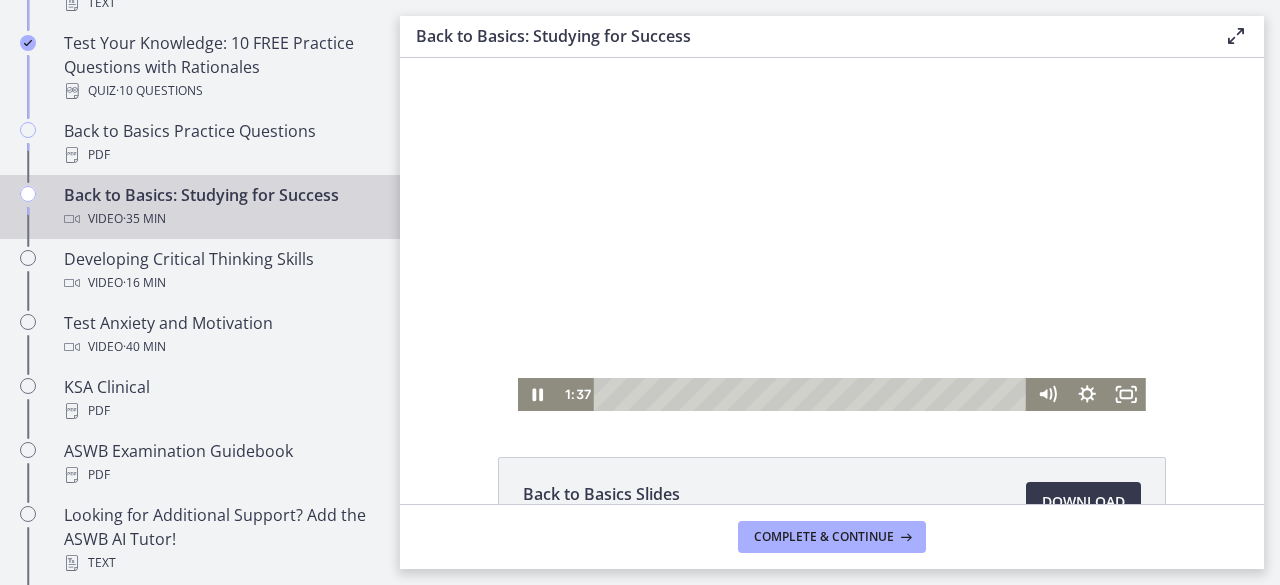 drag, startPoint x: 722, startPoint y: 139, endPoint x: 742, endPoint y: 183, distance: 48.332184 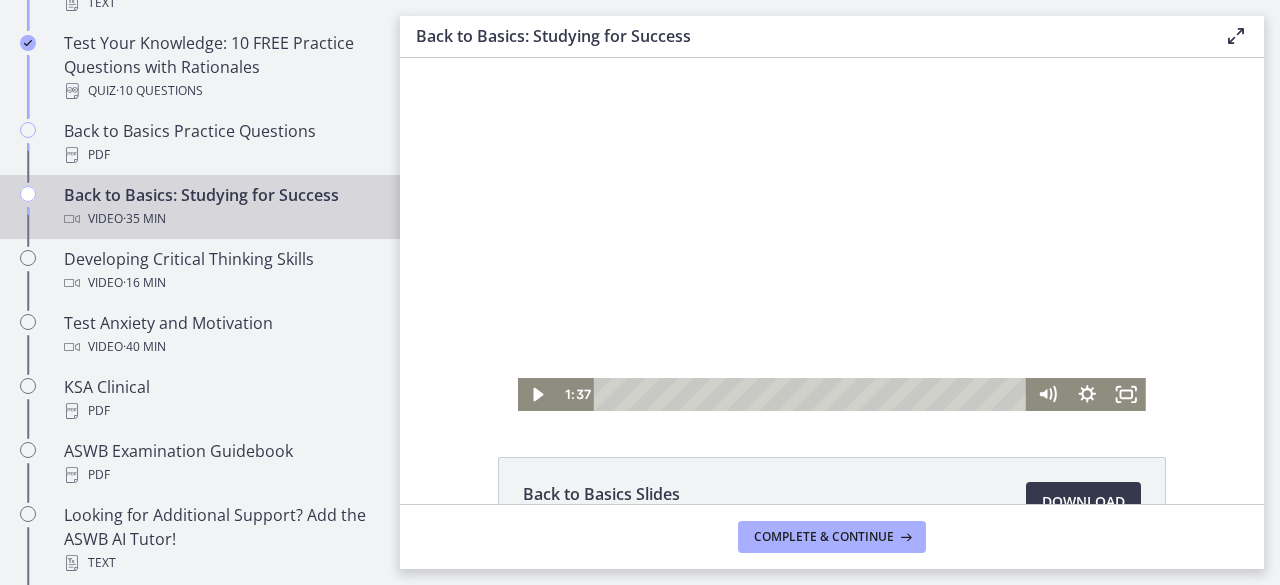 click at bounding box center [832, 234] 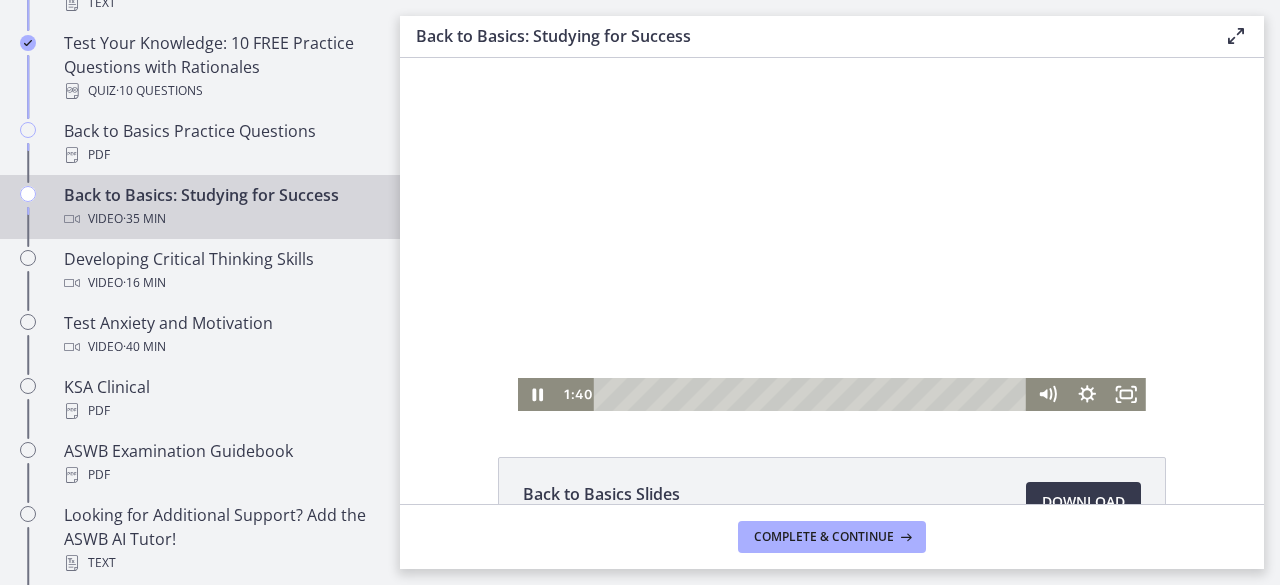 click at bounding box center [832, 234] 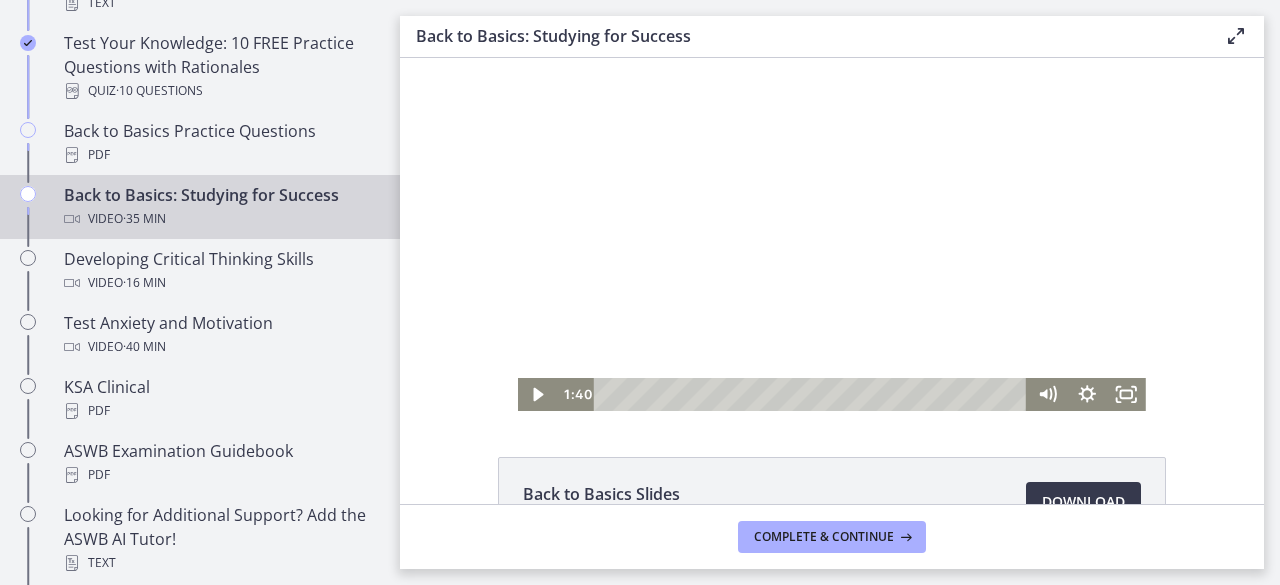 click at bounding box center [832, 234] 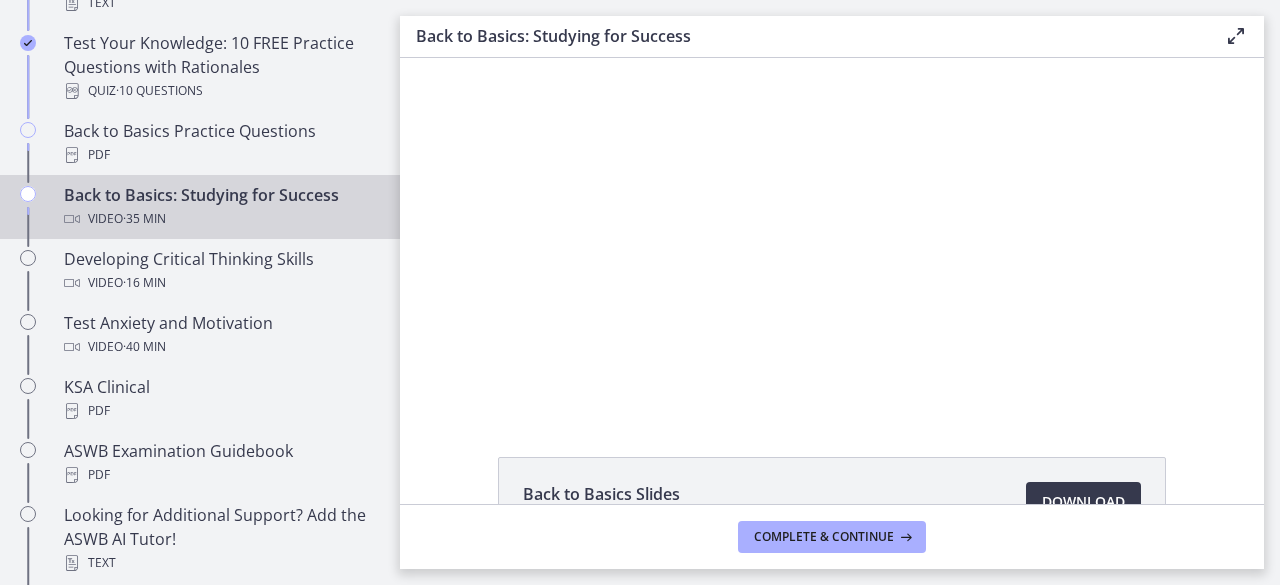 click at bounding box center [1236, 36] 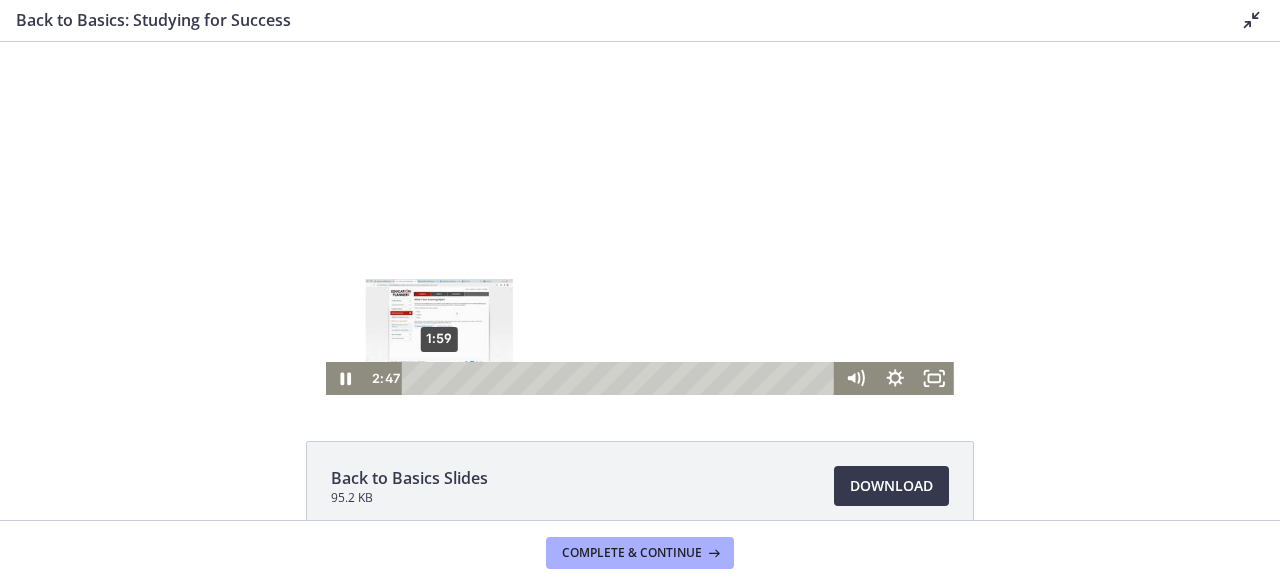 click on "1:59" at bounding box center [622, 378] 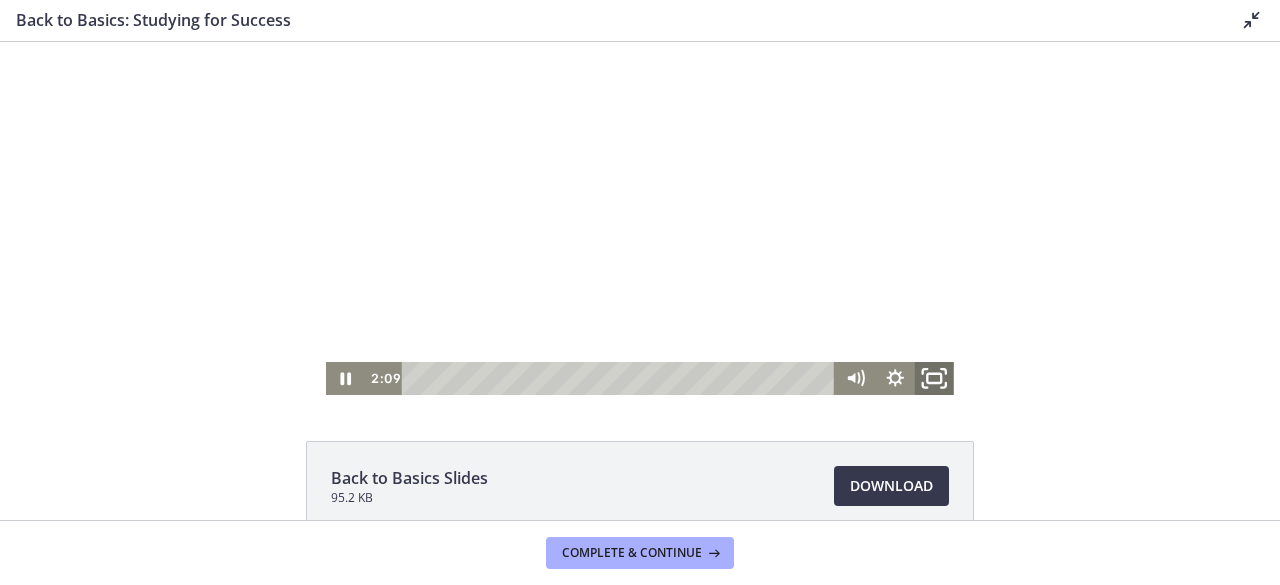 click 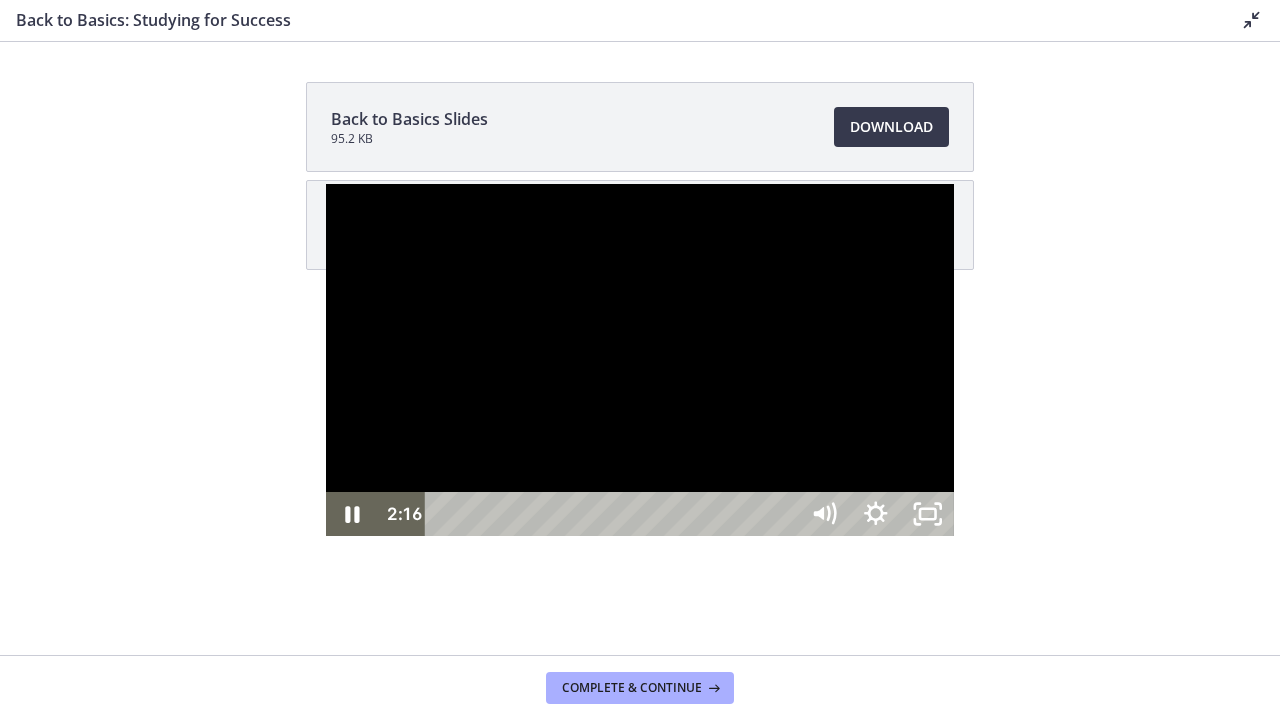 click at bounding box center (640, 360) 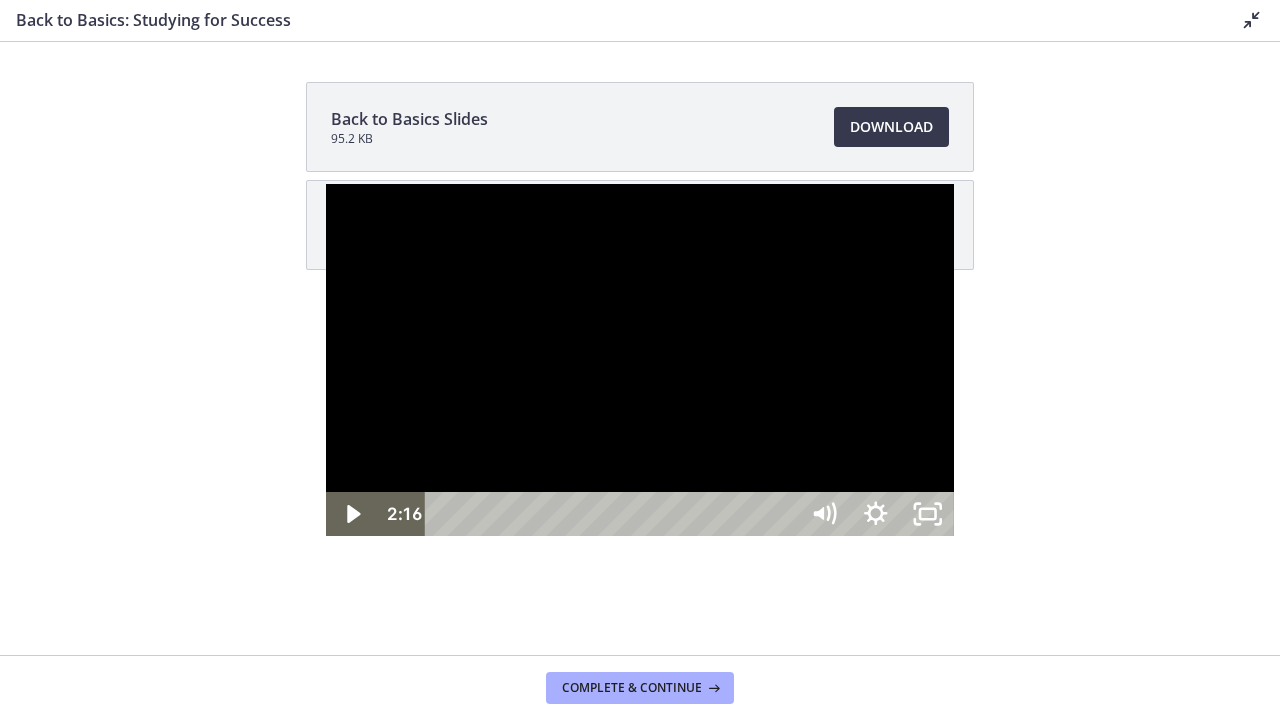 click at bounding box center [640, 360] 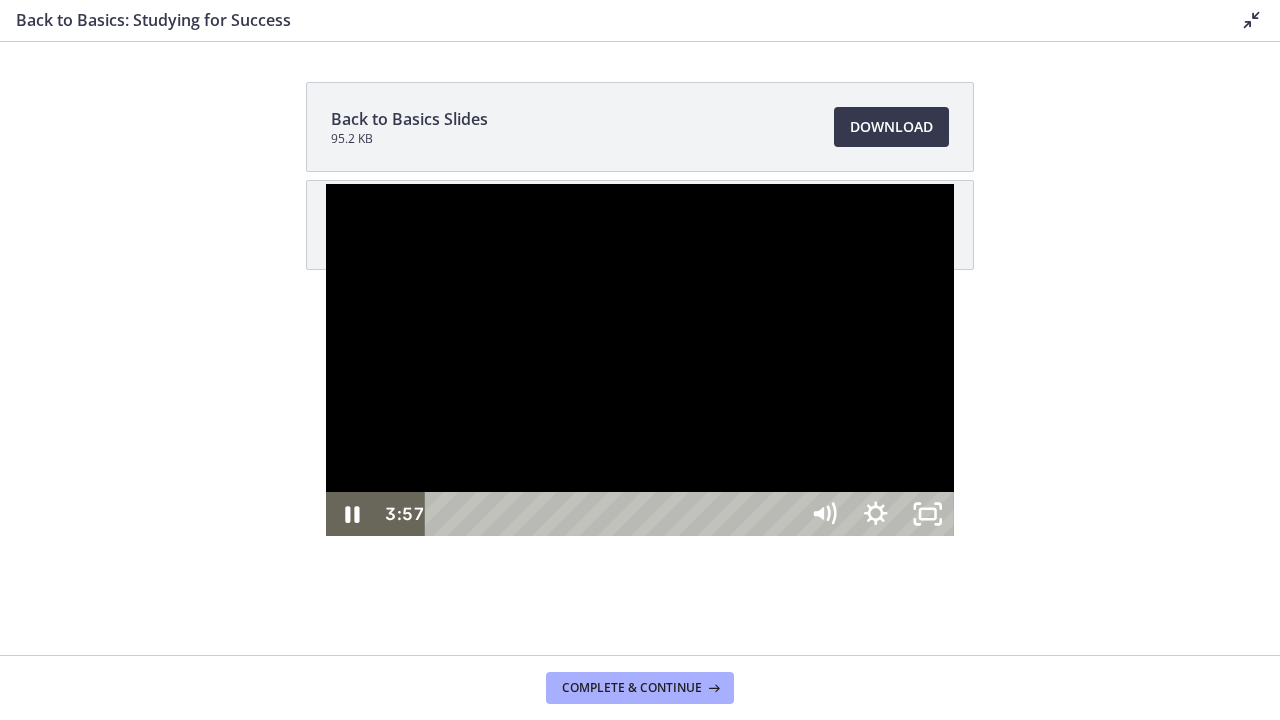 drag, startPoint x: 403, startPoint y: 278, endPoint x: 455, endPoint y: 298, distance: 55.713554 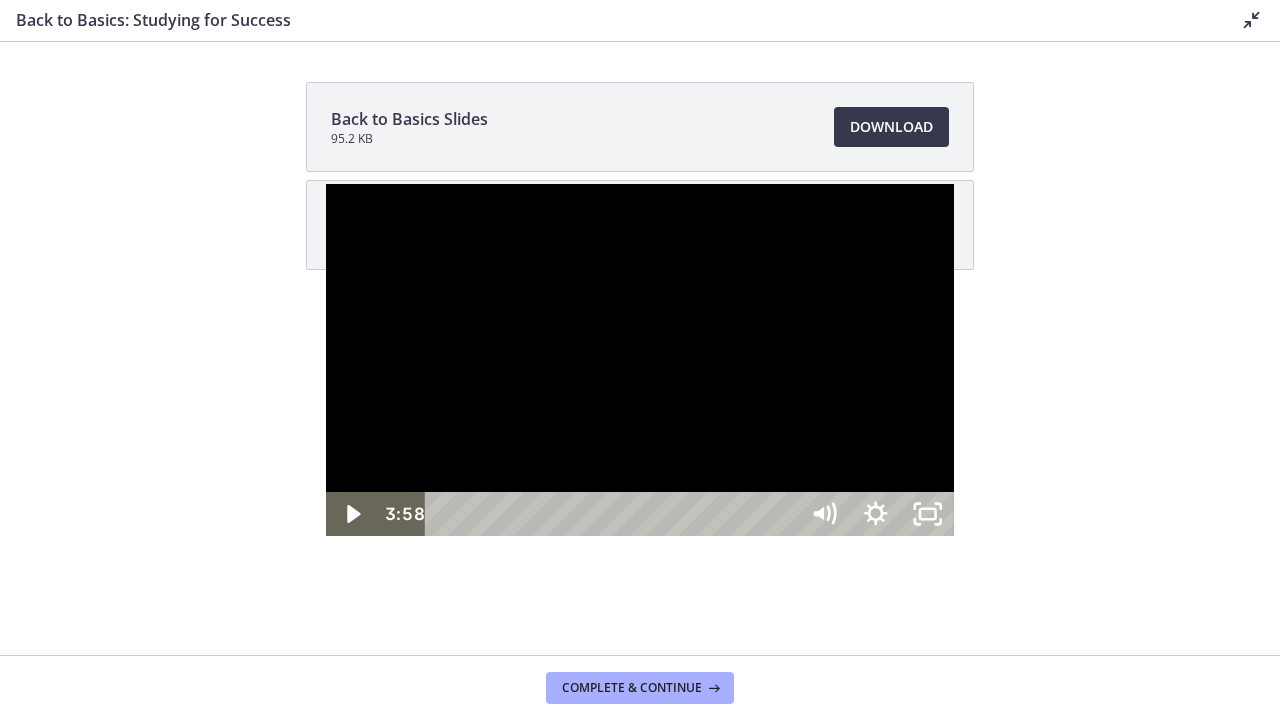 click at bounding box center [640, 360] 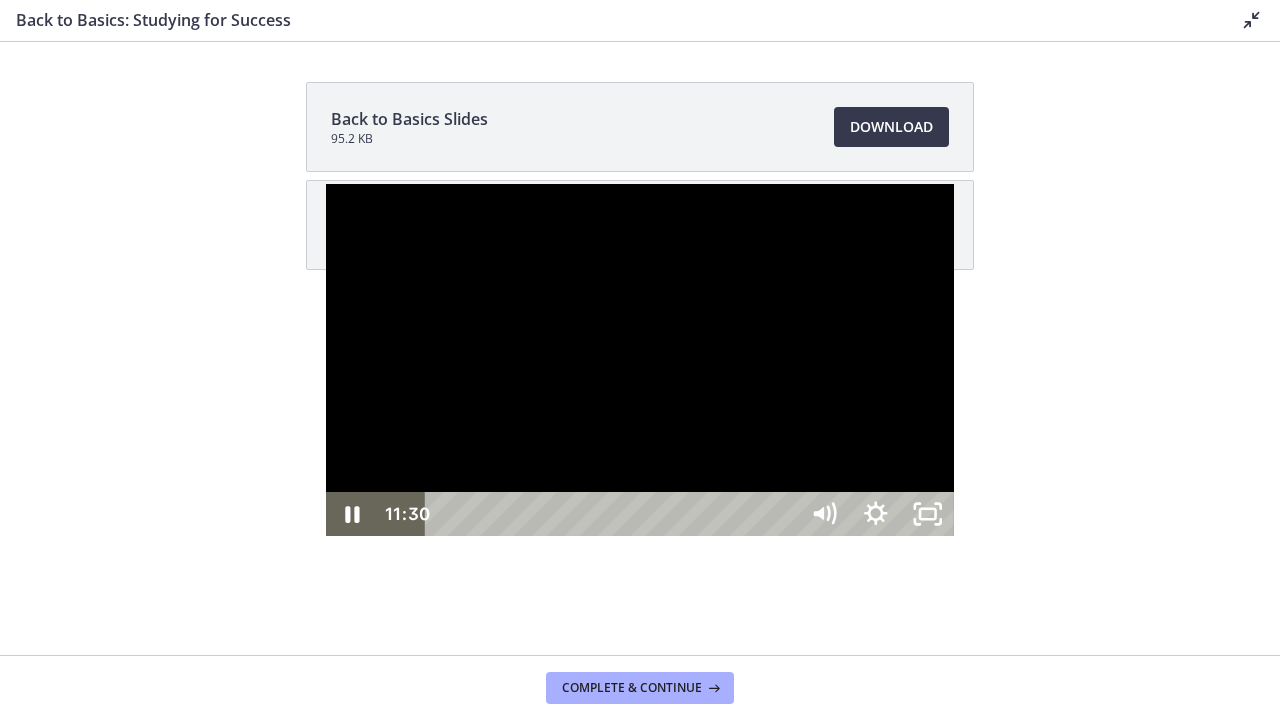 click at bounding box center [640, 360] 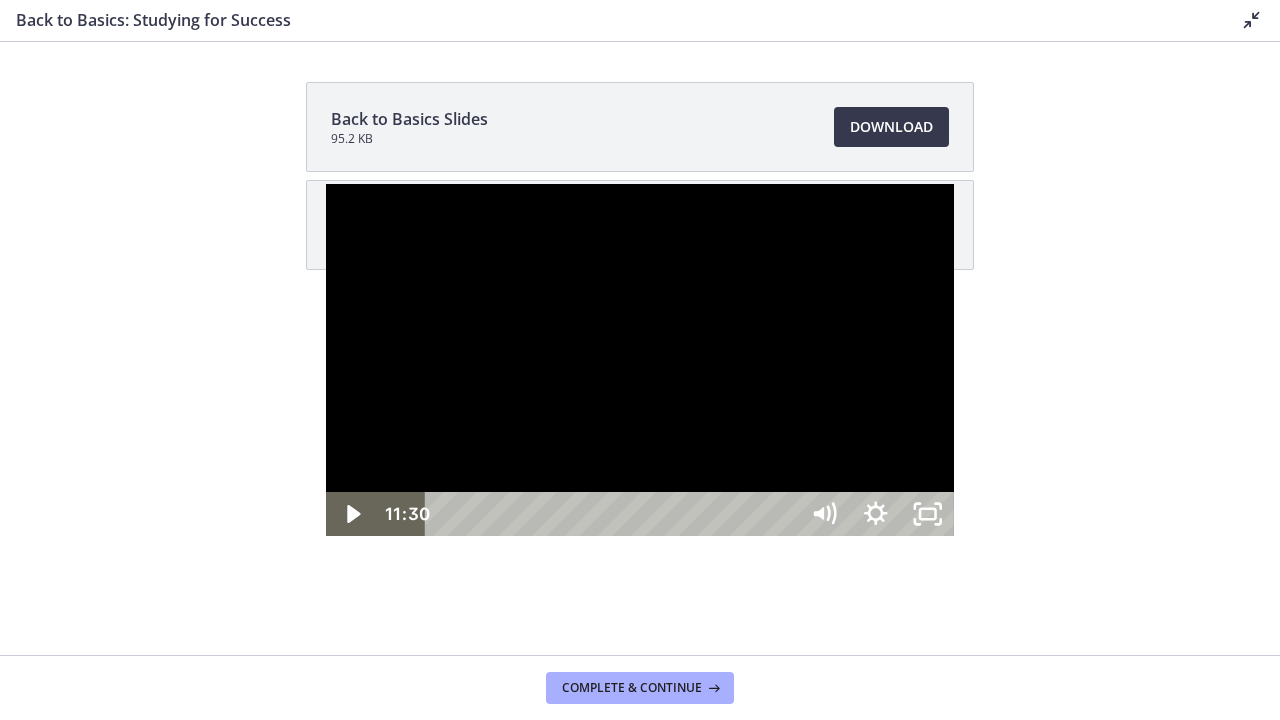 click at bounding box center [640, 360] 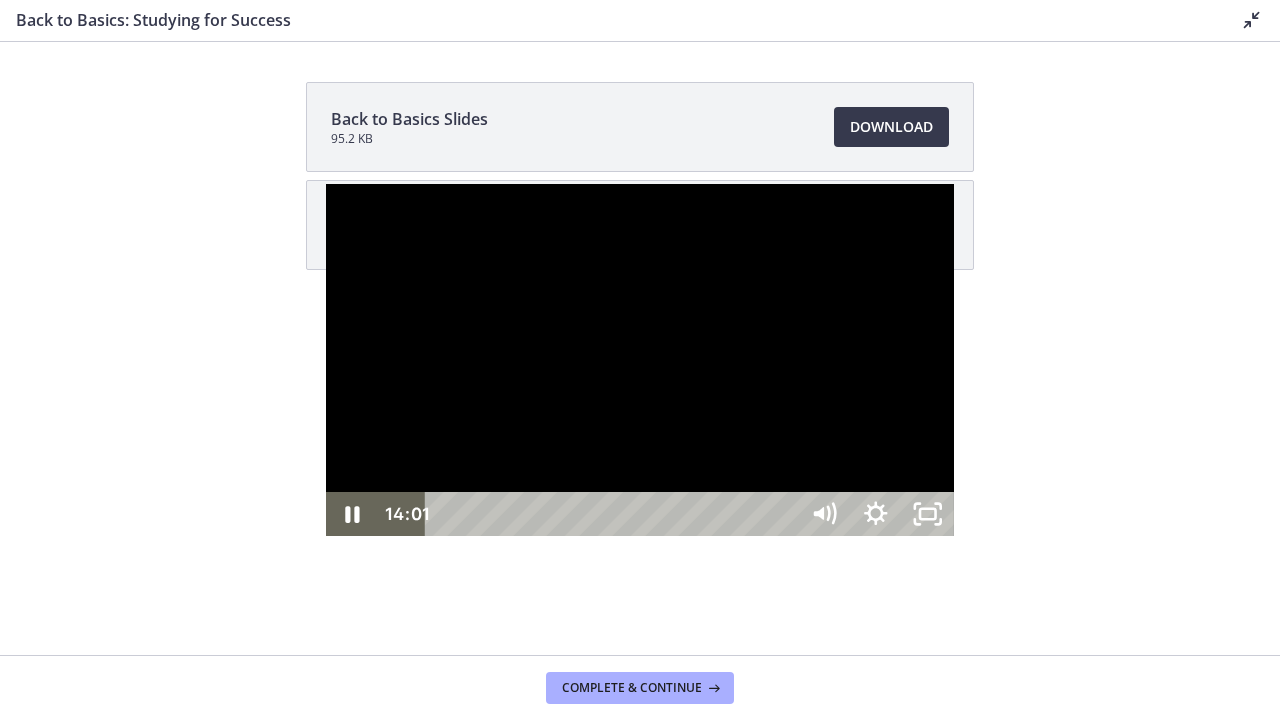 click at bounding box center (640, 360) 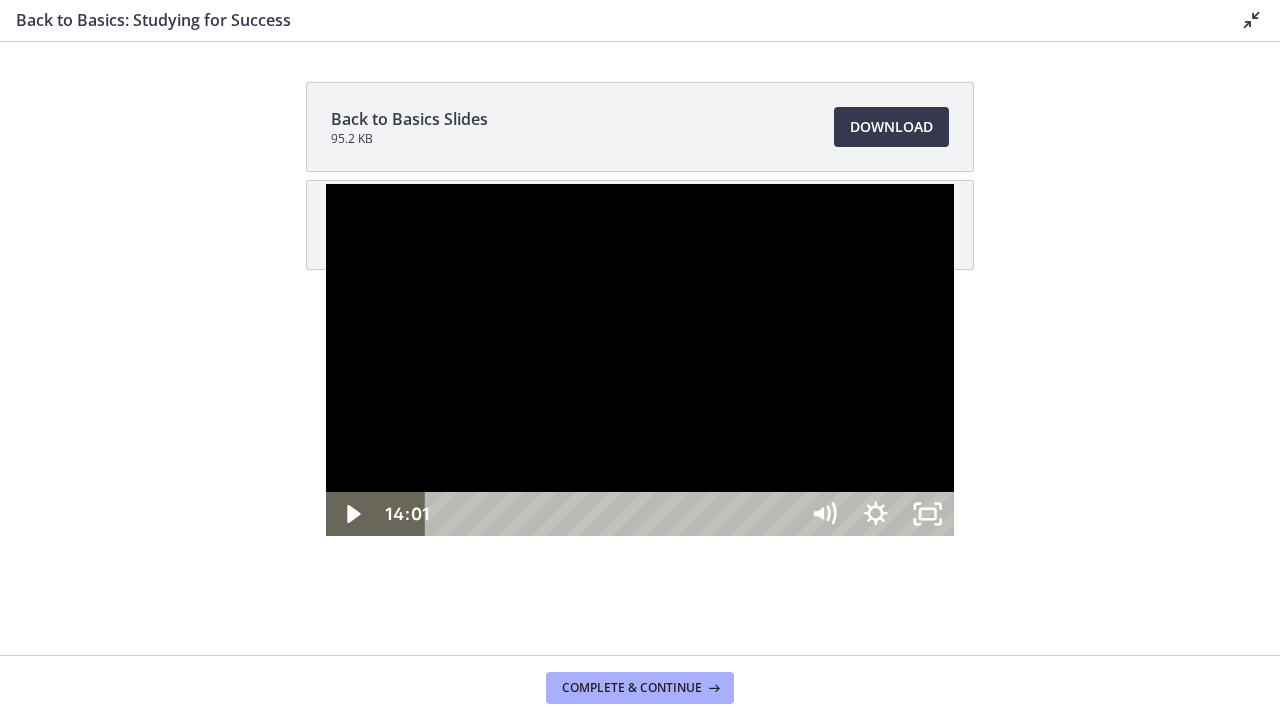 click at bounding box center (640, 360) 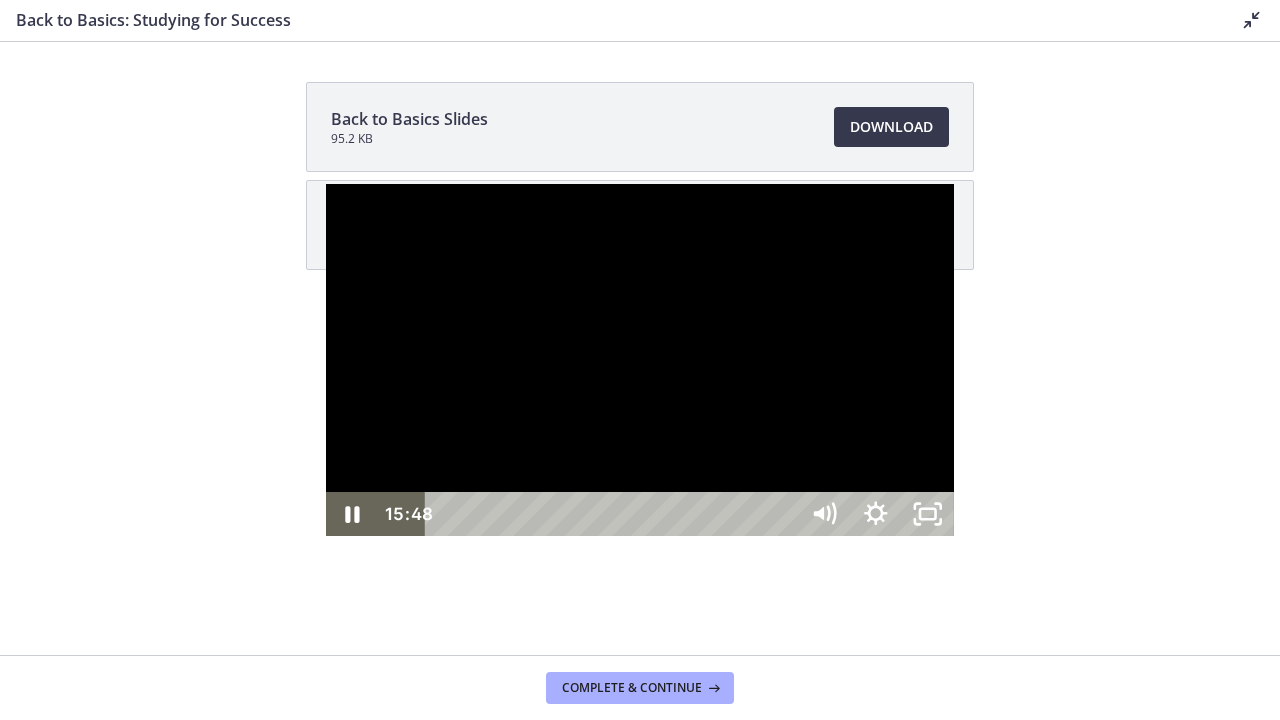 click at bounding box center (640, 360) 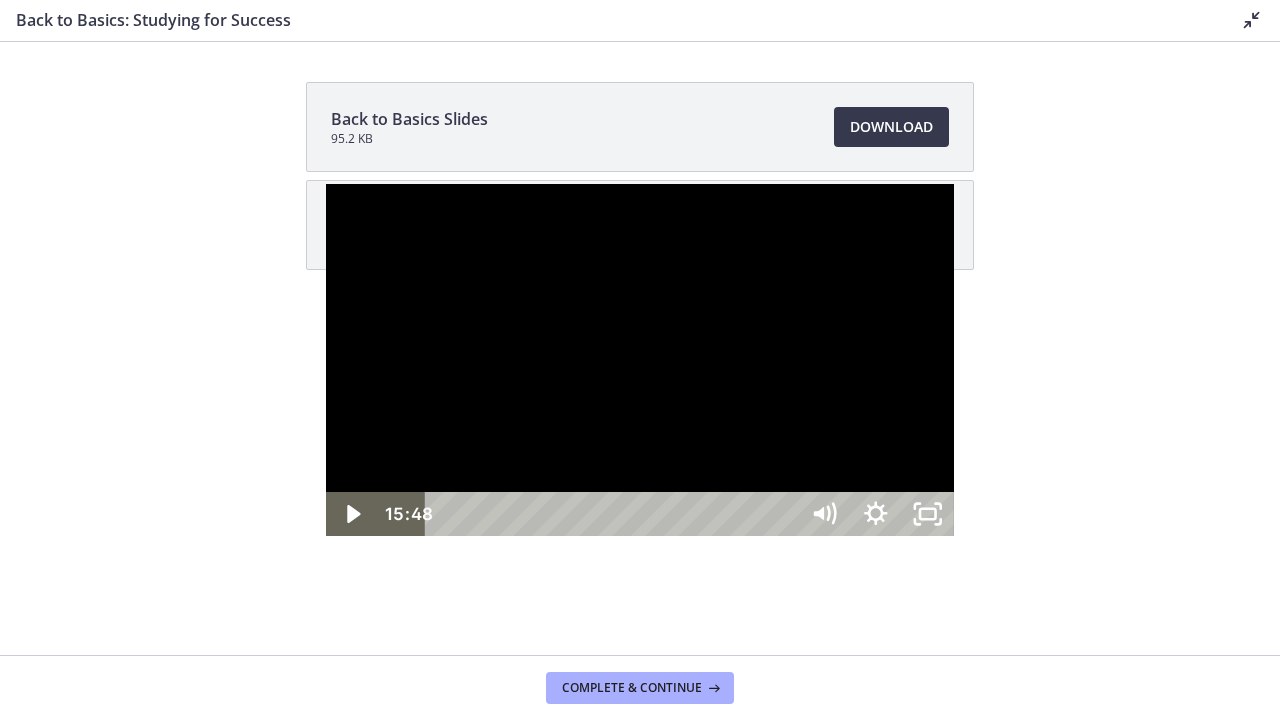 click at bounding box center [640, 360] 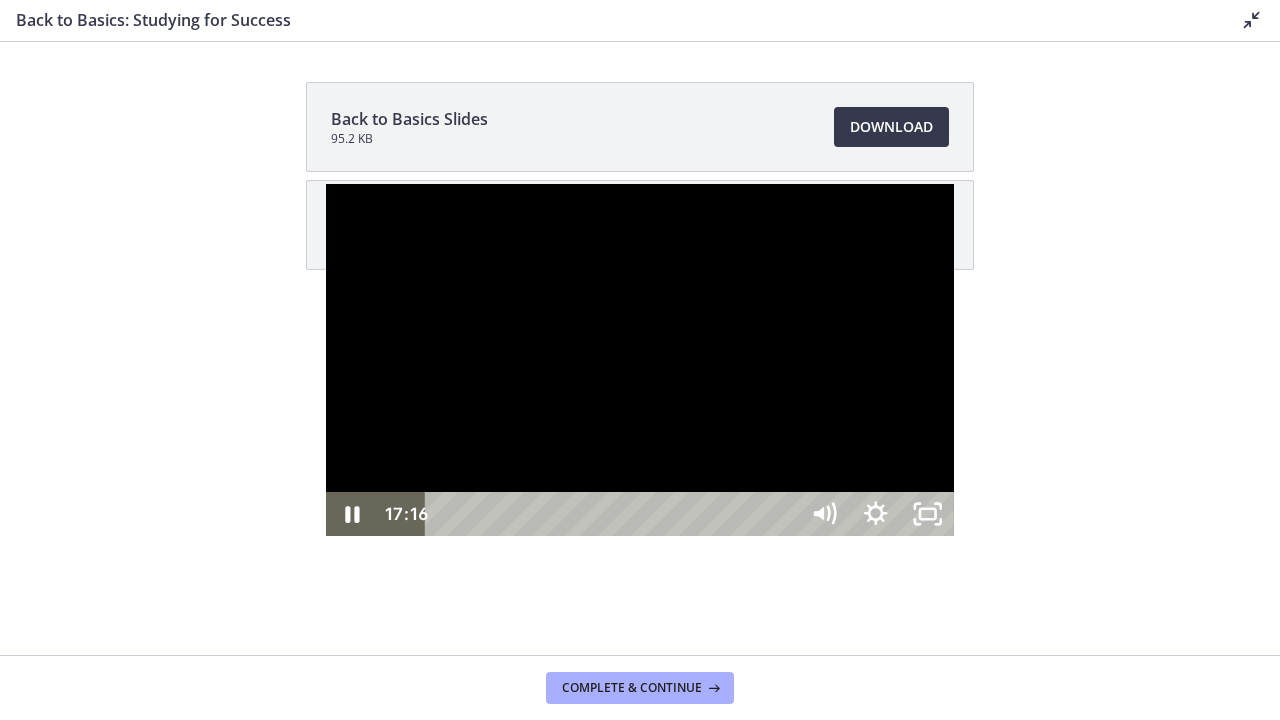 click at bounding box center (640, 360) 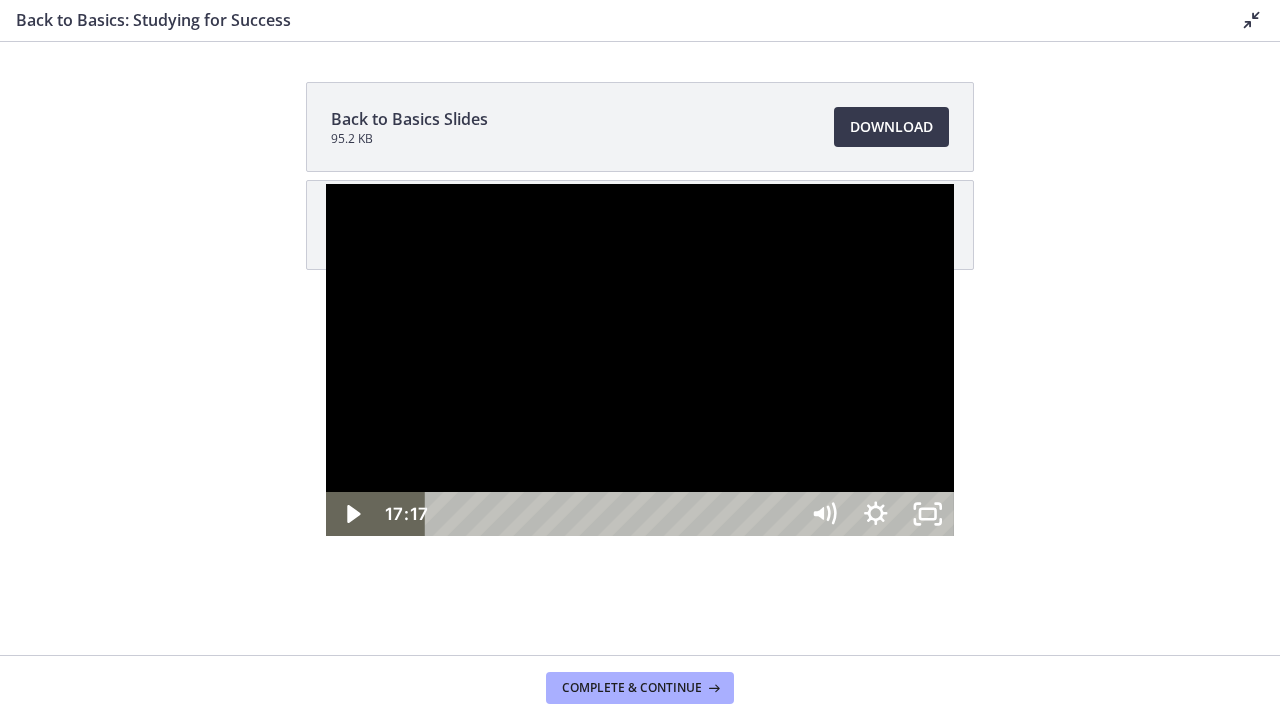 click at bounding box center (640, 360) 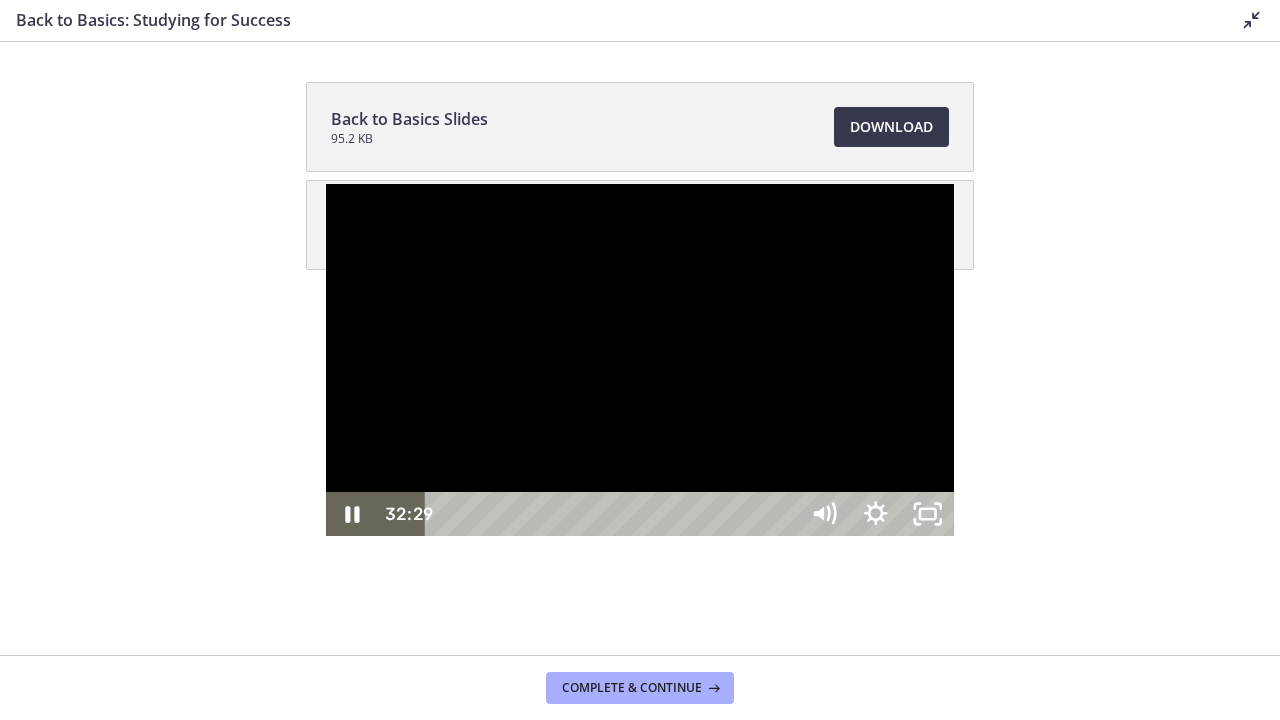 click at bounding box center [640, 360] 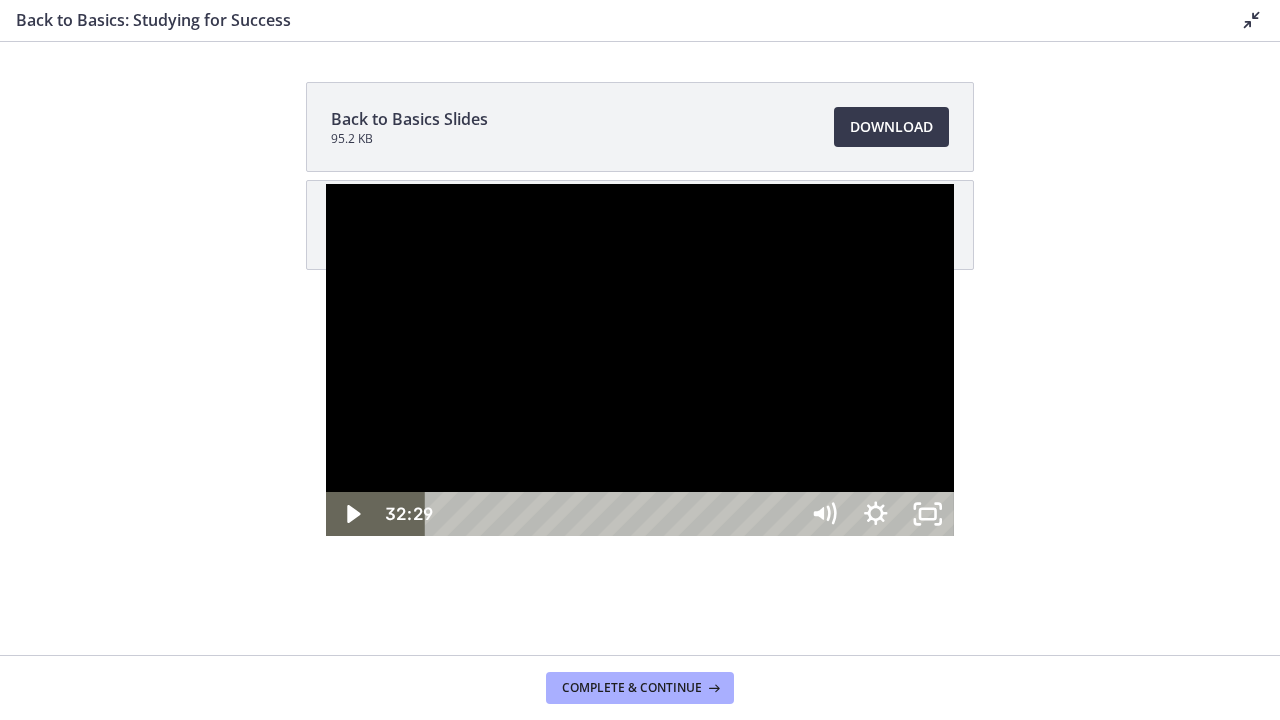 click at bounding box center [640, 360] 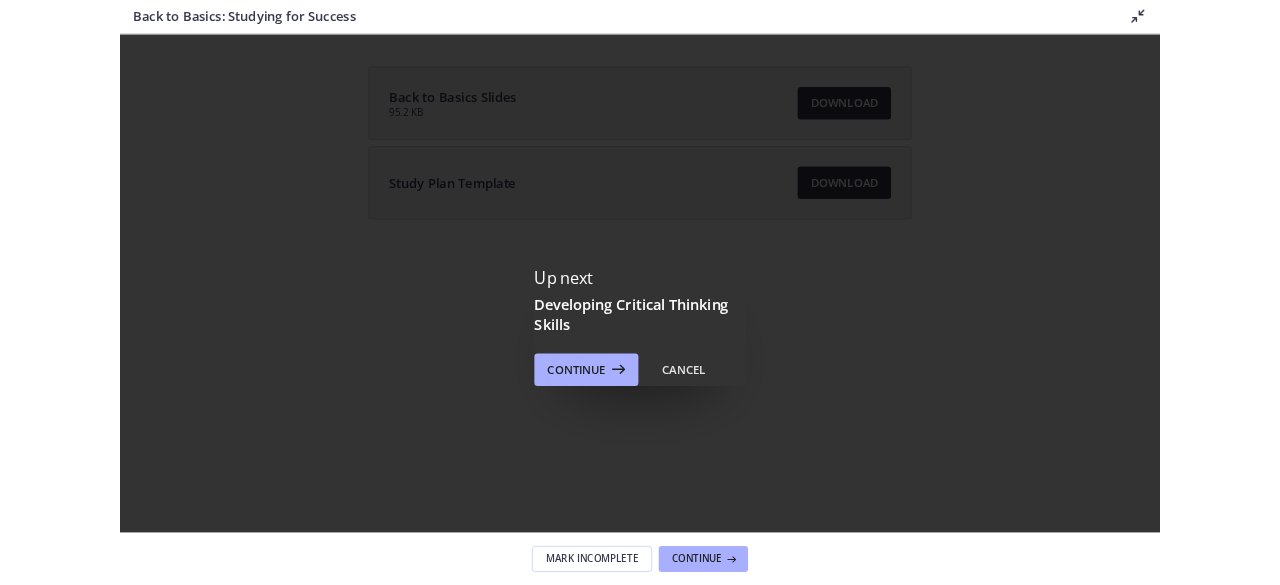scroll, scrollTop: 0, scrollLeft: 0, axis: both 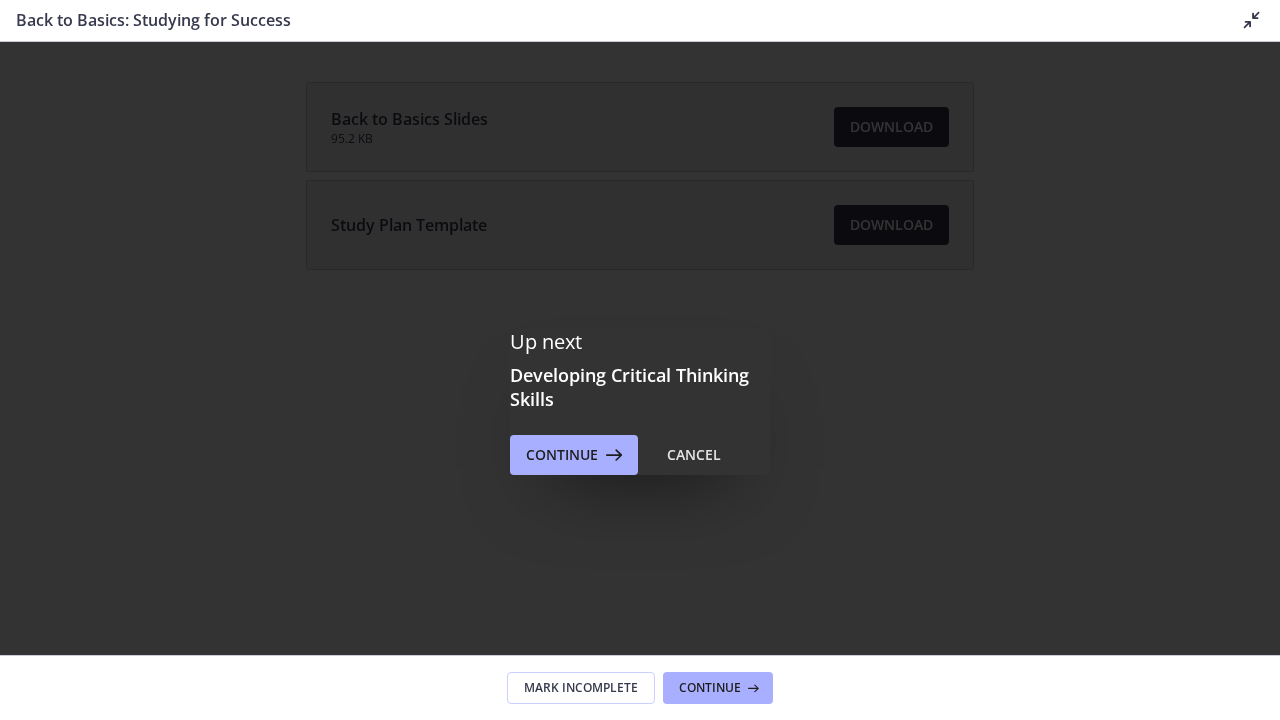 click on "Click for sound
@keyframes VOLUME_SMALL_WAVE_FLASH {
0% { opacity: 0; }
33% { opacity: 1; }
66% { opacity: 1; }
100% { opacity: 0; }
}
@keyframes VOLUME_LARGE_WAVE_FLASH {
0% { opacity: 0; }
33% { opacity: 1; }
66% { opacity: 1; }
100% { opacity: 0; }
}
.volume__small-wave {
animation: VOLUME_SMALL_WAVE_FLASH 2s infinite;
opacity: 0;
}
.volume__large-wave {
animation: VOLUME_LARGE_WAVE_FLASH 2s infinite .3s;
opacity: 0;
}
35:22" at bounding box center (640, 360) 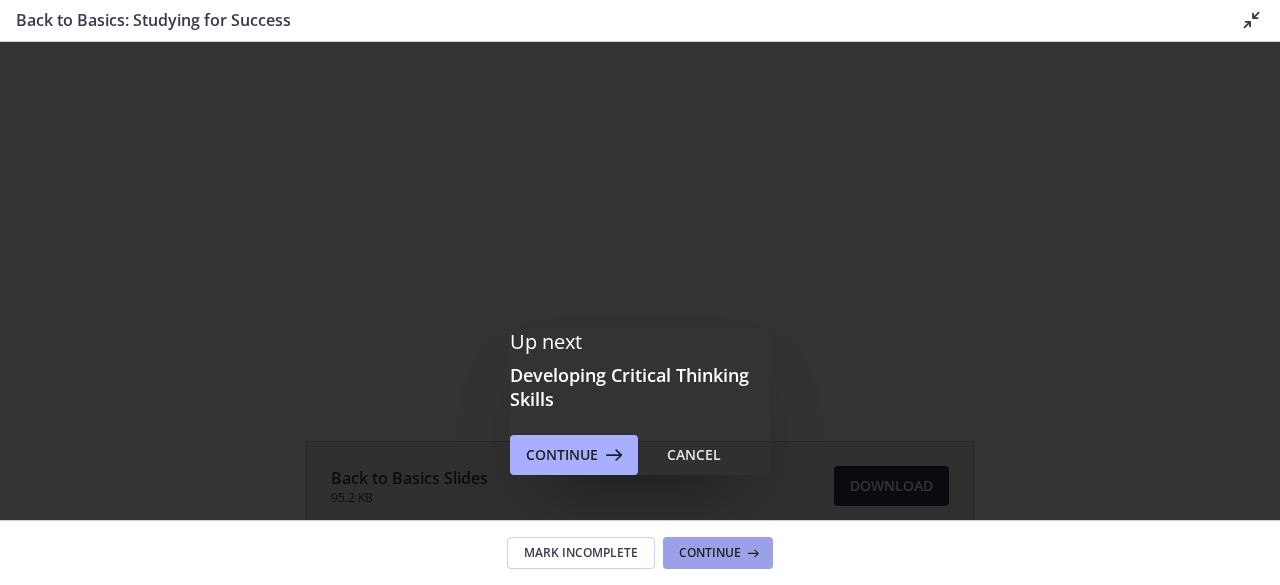 click on "Continue" at bounding box center (710, 553) 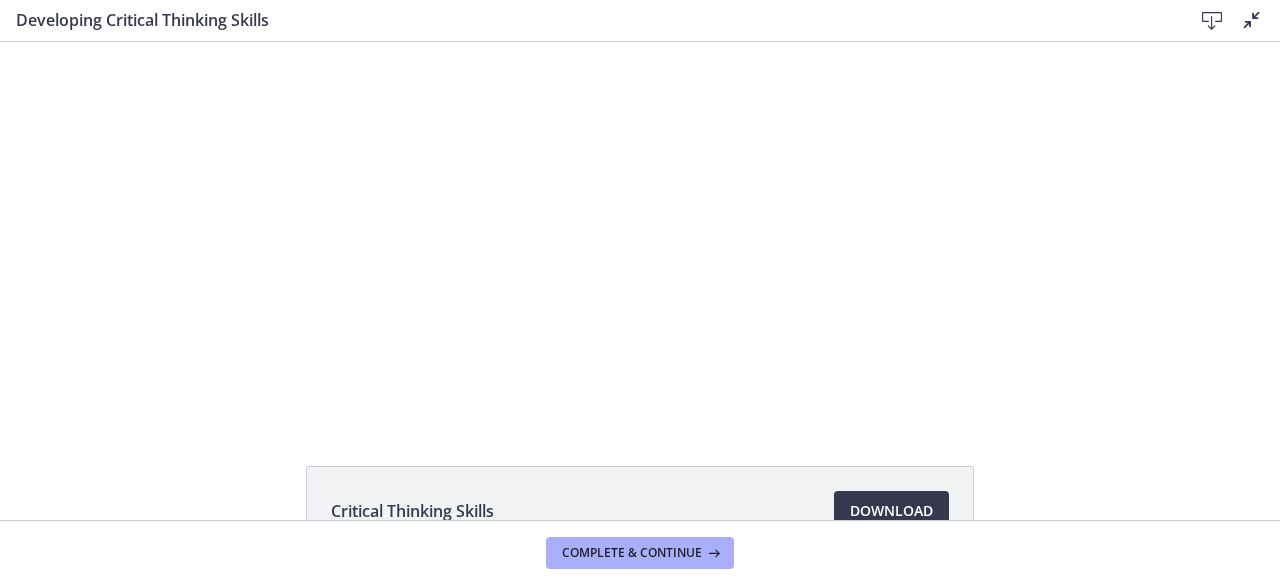 scroll, scrollTop: 0, scrollLeft: 0, axis: both 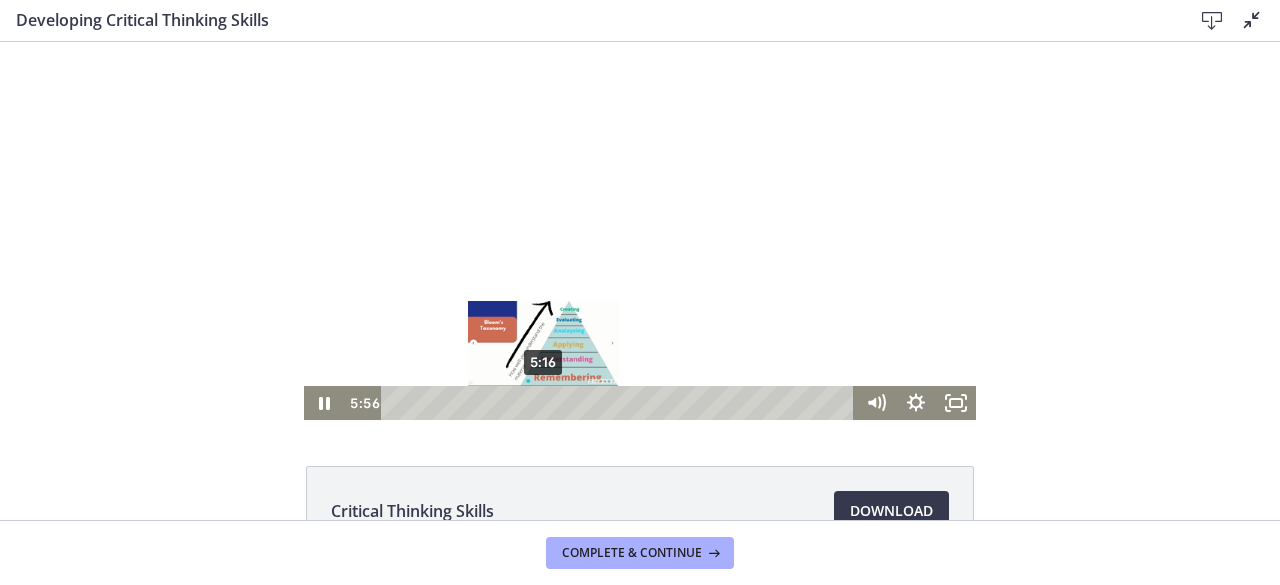 click on "5:16" at bounding box center (621, 403) 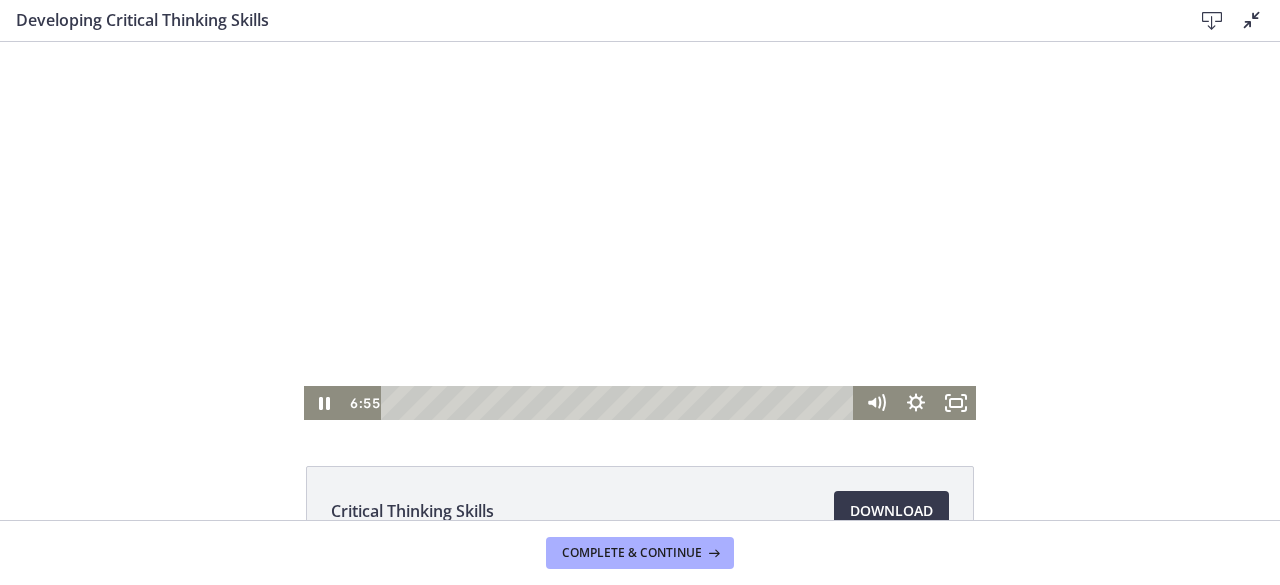 click at bounding box center [640, 231] 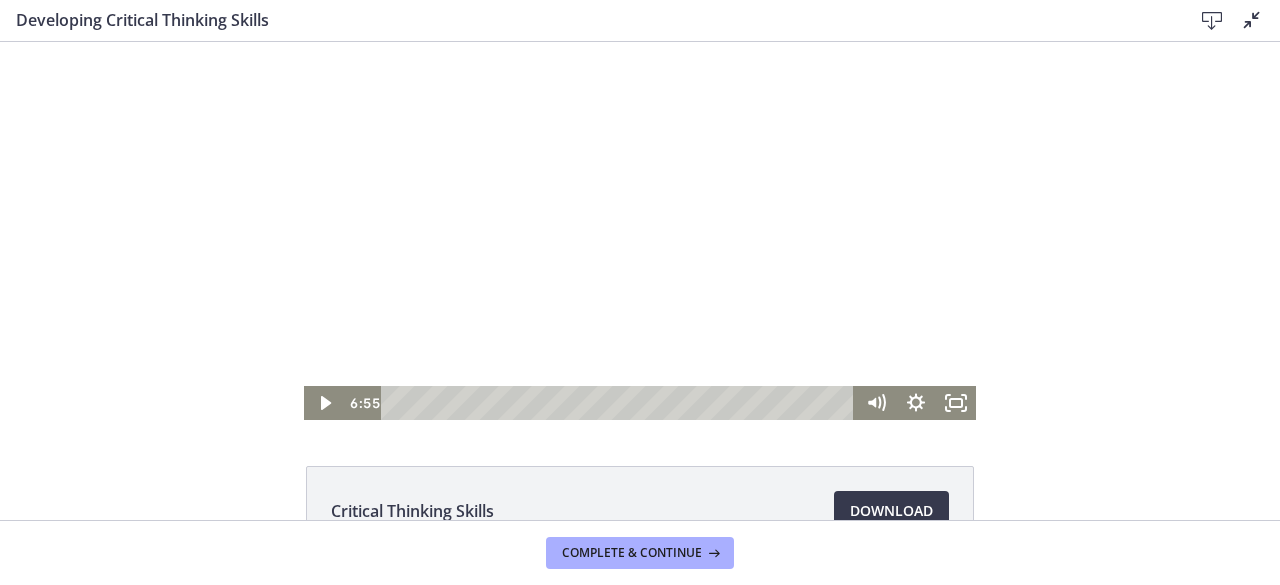 click at bounding box center [640, 231] 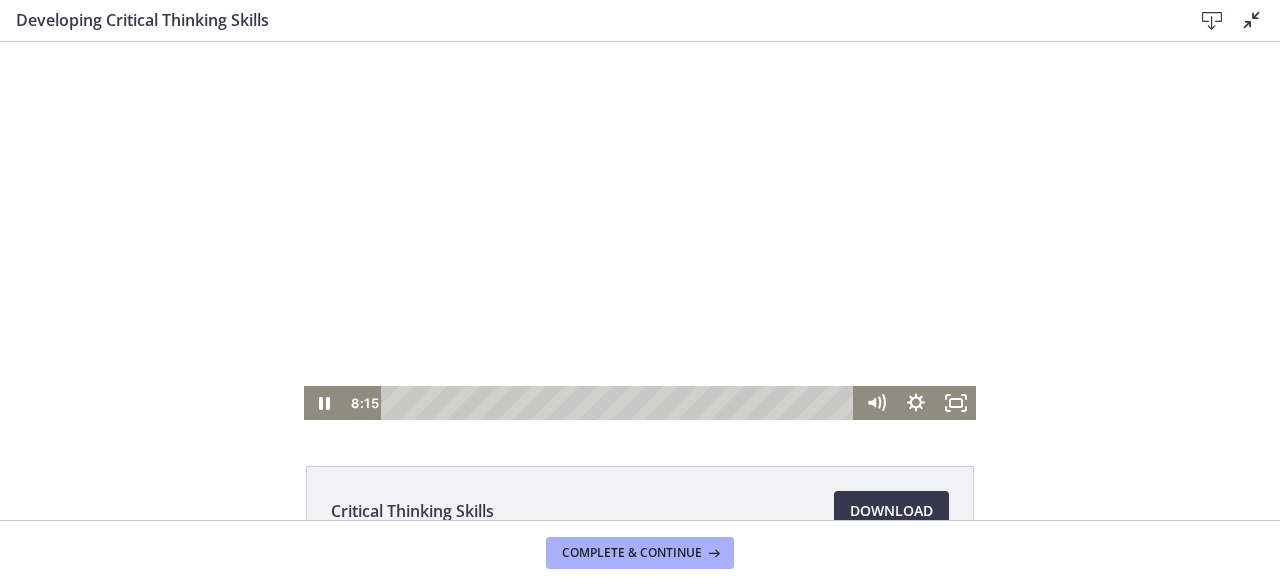 click at bounding box center [640, 231] 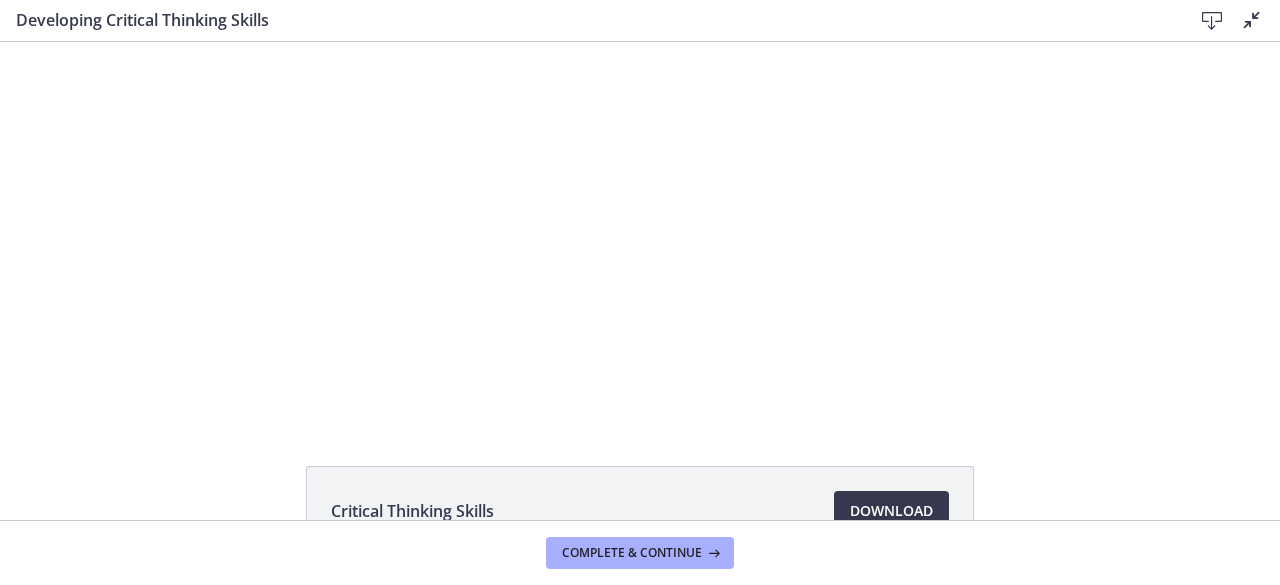 click at bounding box center (640, 231) 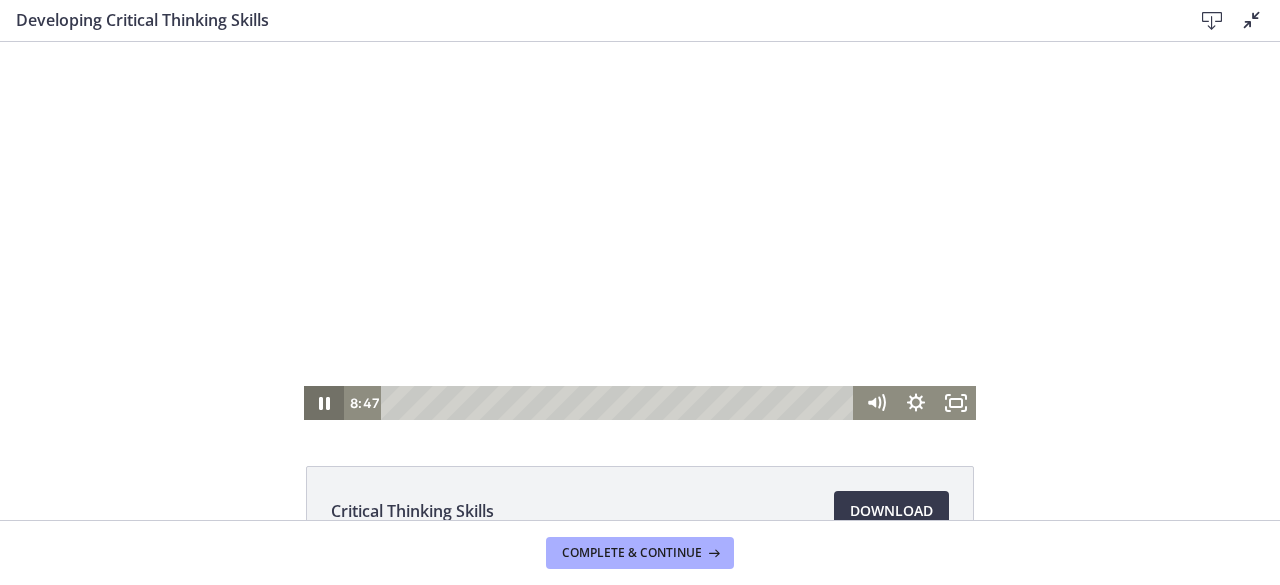 click 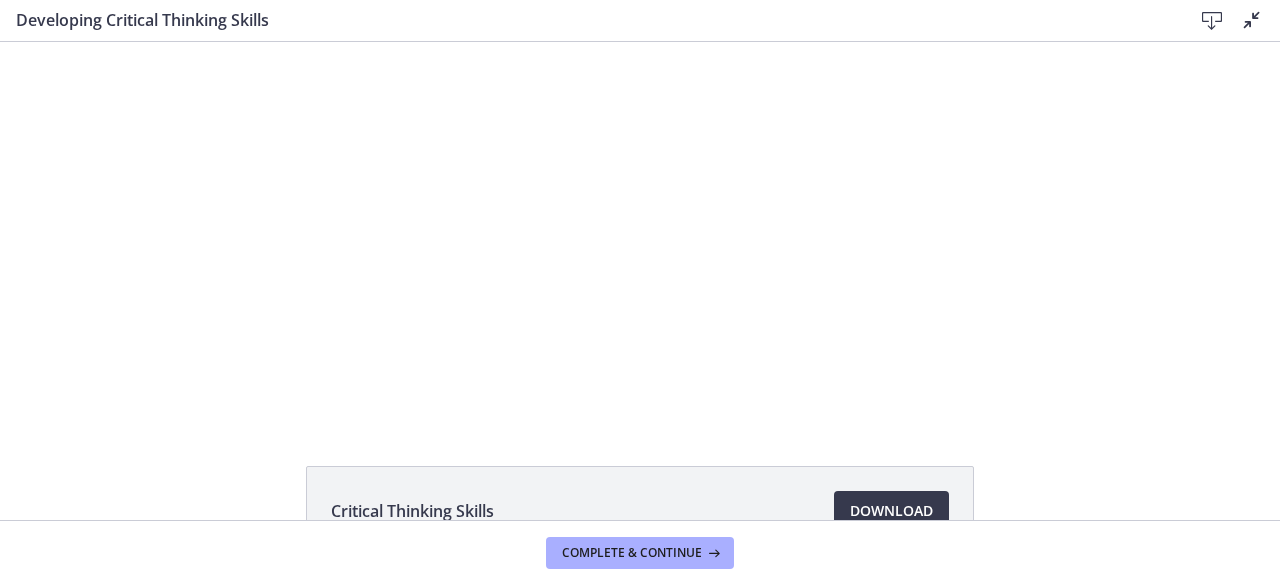 click on "Click for sound
@keyframes VOLUME_SMALL_WAVE_FLASH {
0% { opacity: 0; }
33% { opacity: 1; }
66% { opacity: 1; }
100% { opacity: 0; }
}
@keyframes VOLUME_LARGE_WAVE_FLASH {
0% { opacity: 0; }
33% { opacity: 1; }
66% { opacity: 1; }
100% { opacity: 0; }
}
.volume__small-wave {
animation: VOLUME_SMALL_WAVE_FLASH 2s infinite;
opacity: 0;
}
.volume__large-wave {
animation: VOLUME_LARGE_WAVE_FLASH 2s infinite .3s;
opacity: 0;
}
[TIME] [TIME]" at bounding box center [640, 231] 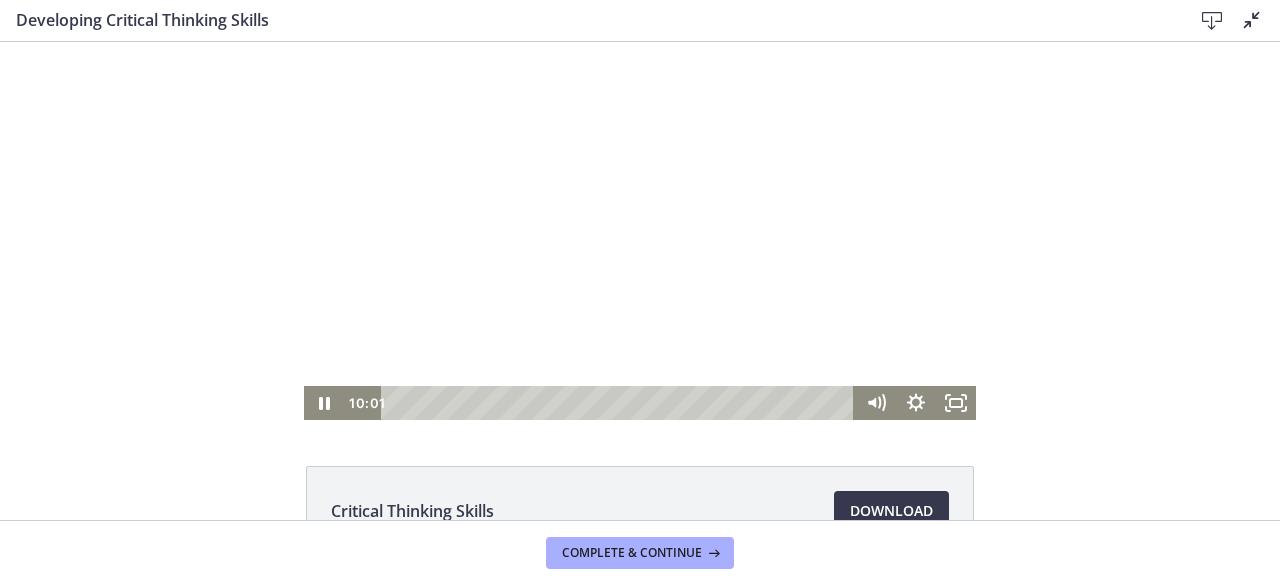 click at bounding box center (640, 231) 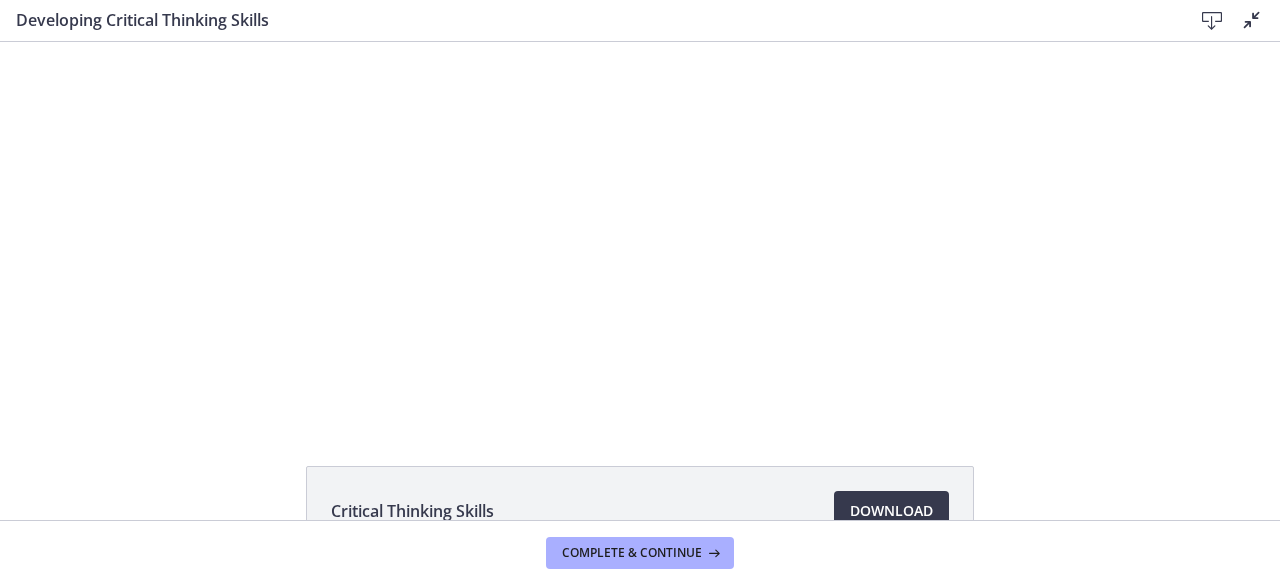 click at bounding box center [640, 231] 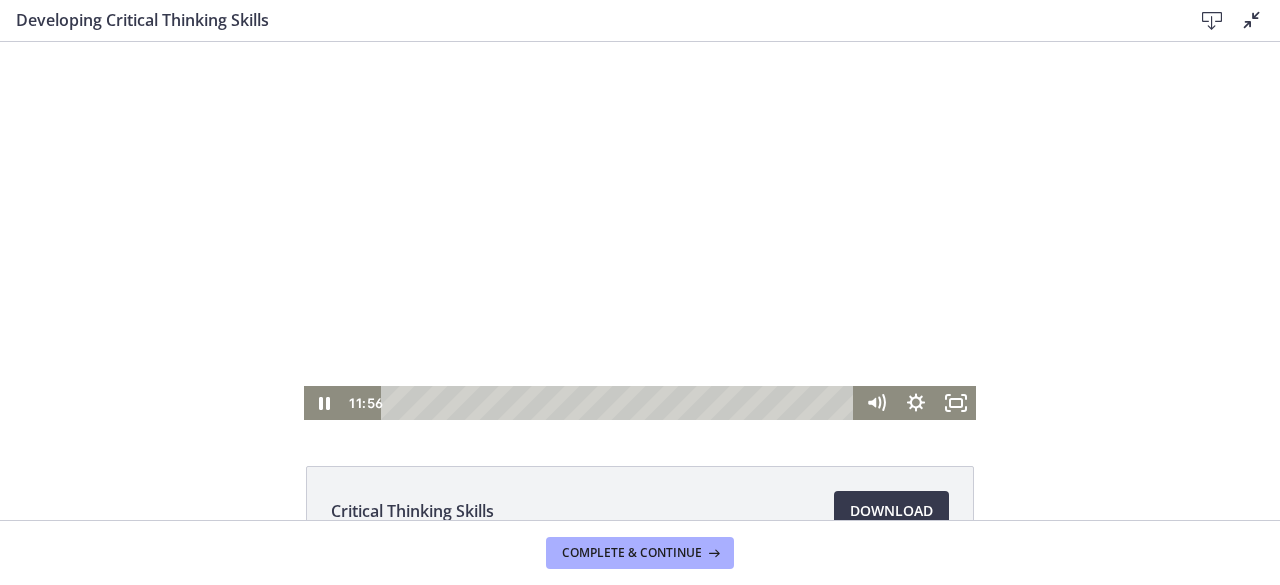 click at bounding box center (640, 231) 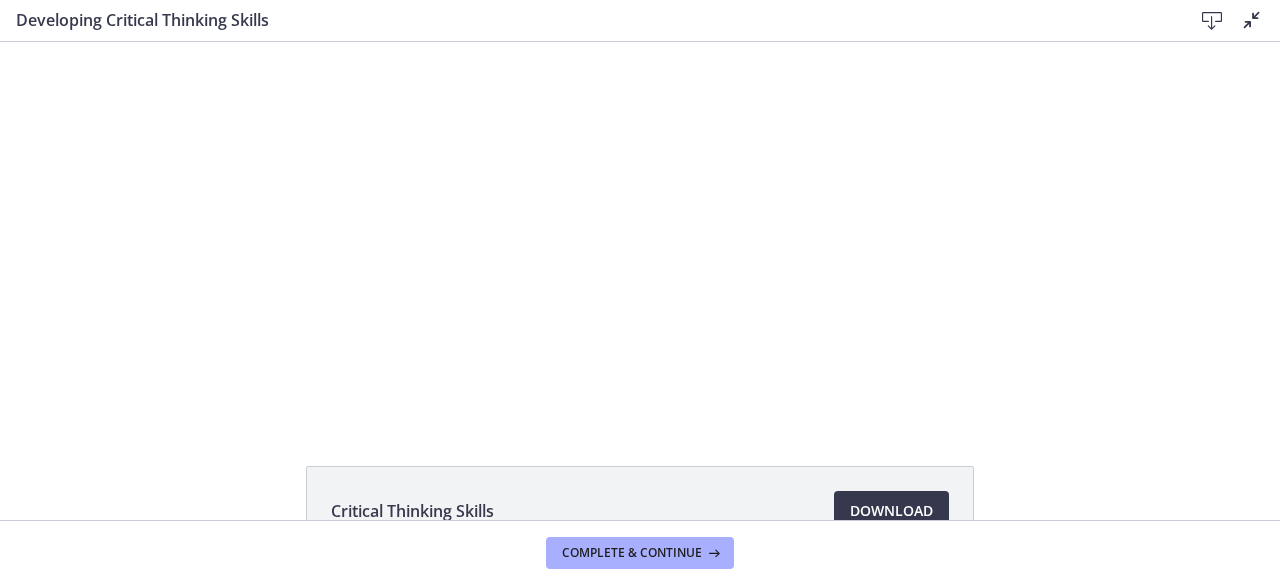 click at bounding box center (640, 231) 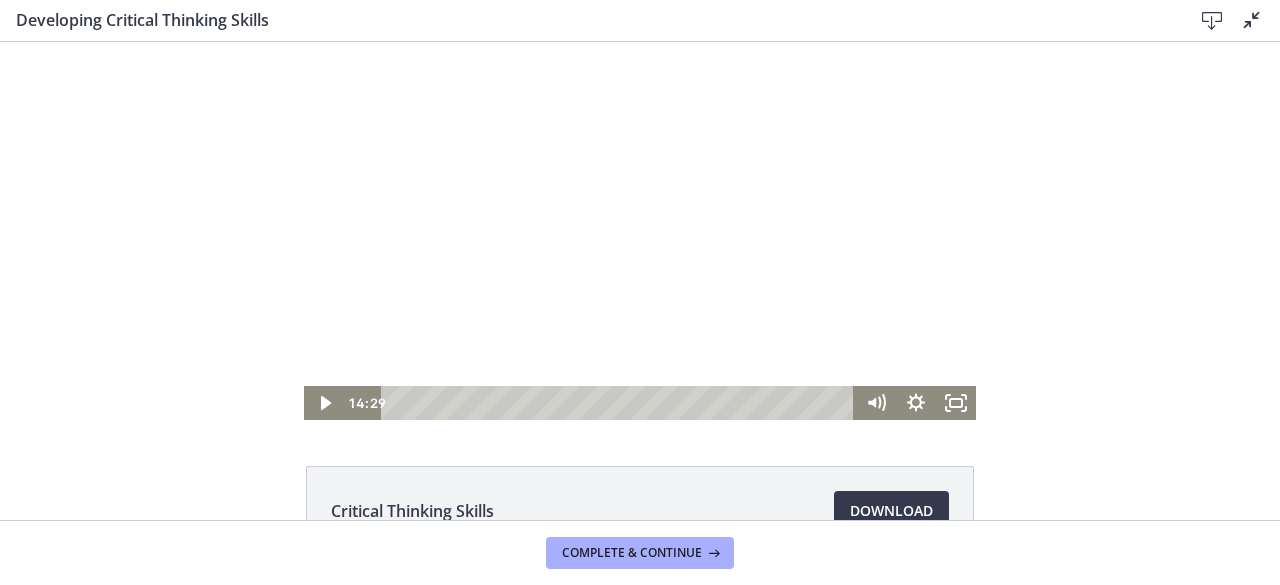click at bounding box center (640, 231) 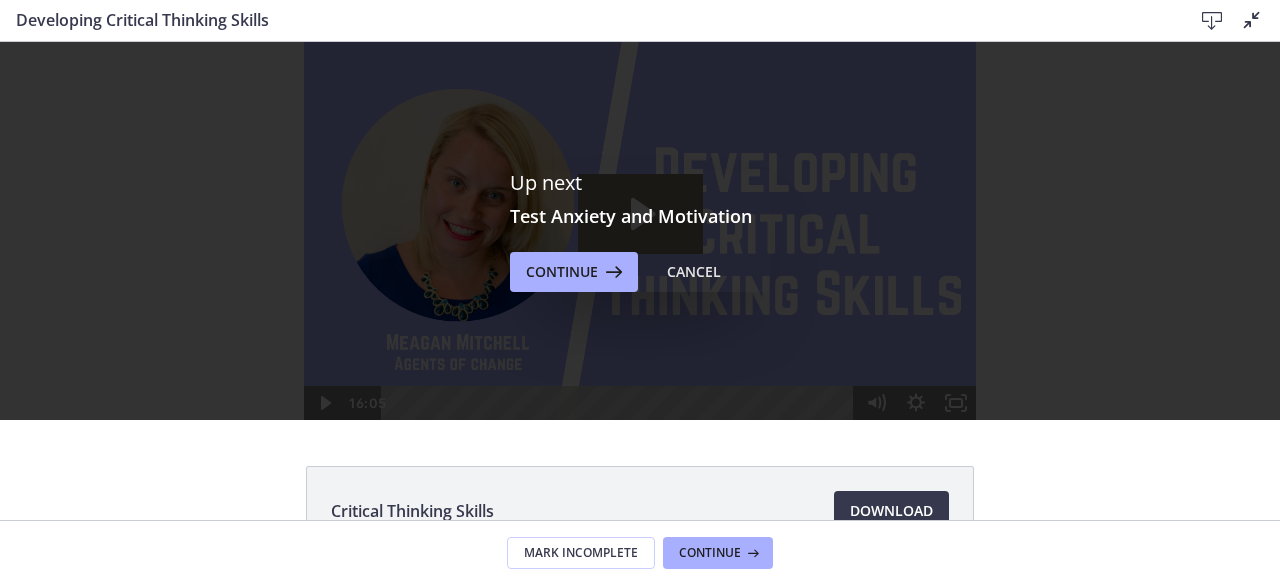 scroll, scrollTop: 0, scrollLeft: 0, axis: both 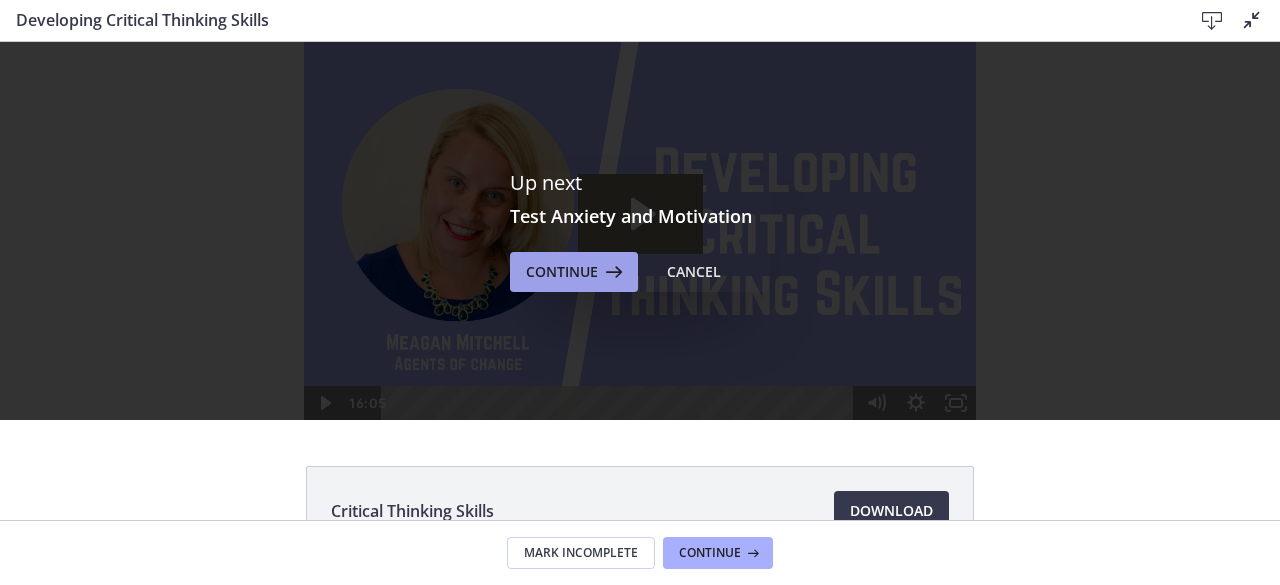 click on "Continue" at bounding box center [562, 272] 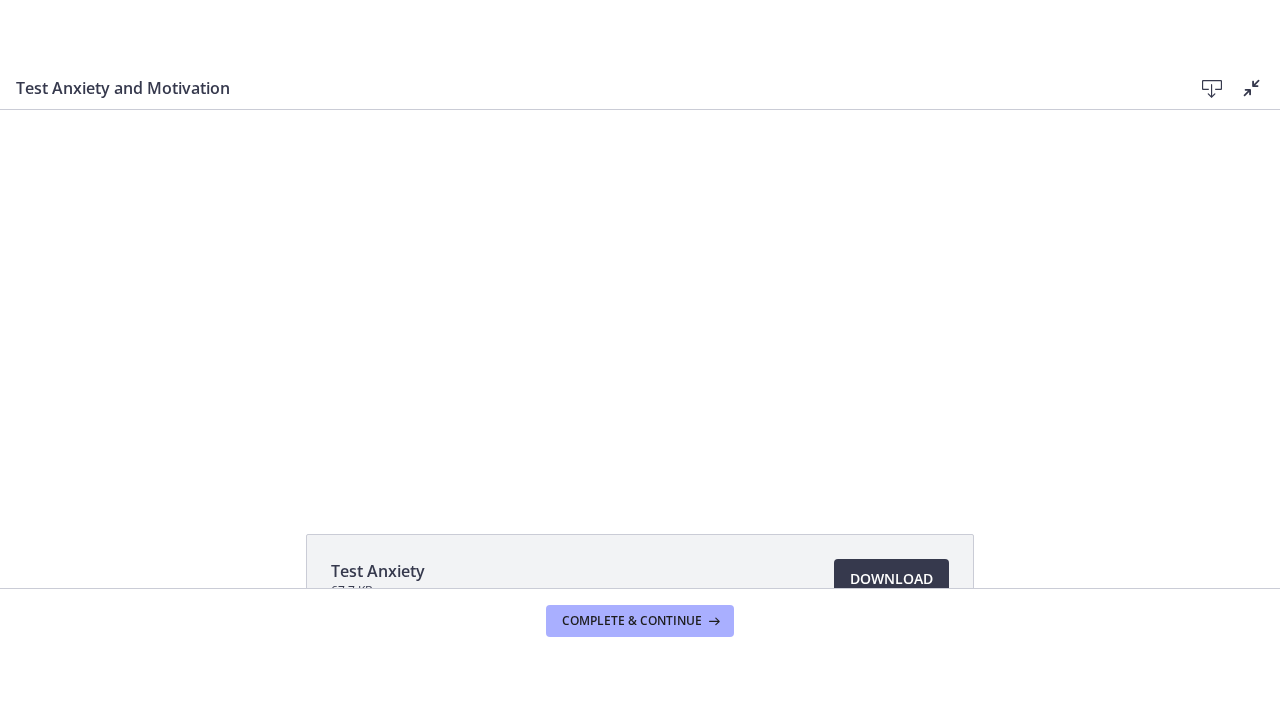 scroll, scrollTop: 0, scrollLeft: 0, axis: both 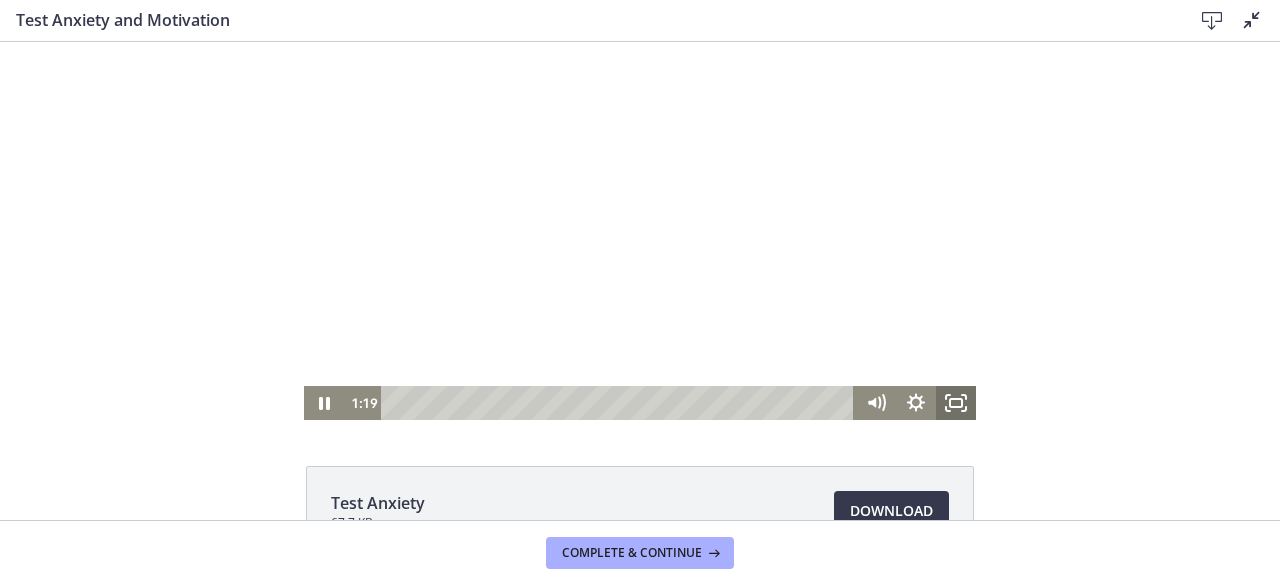 click 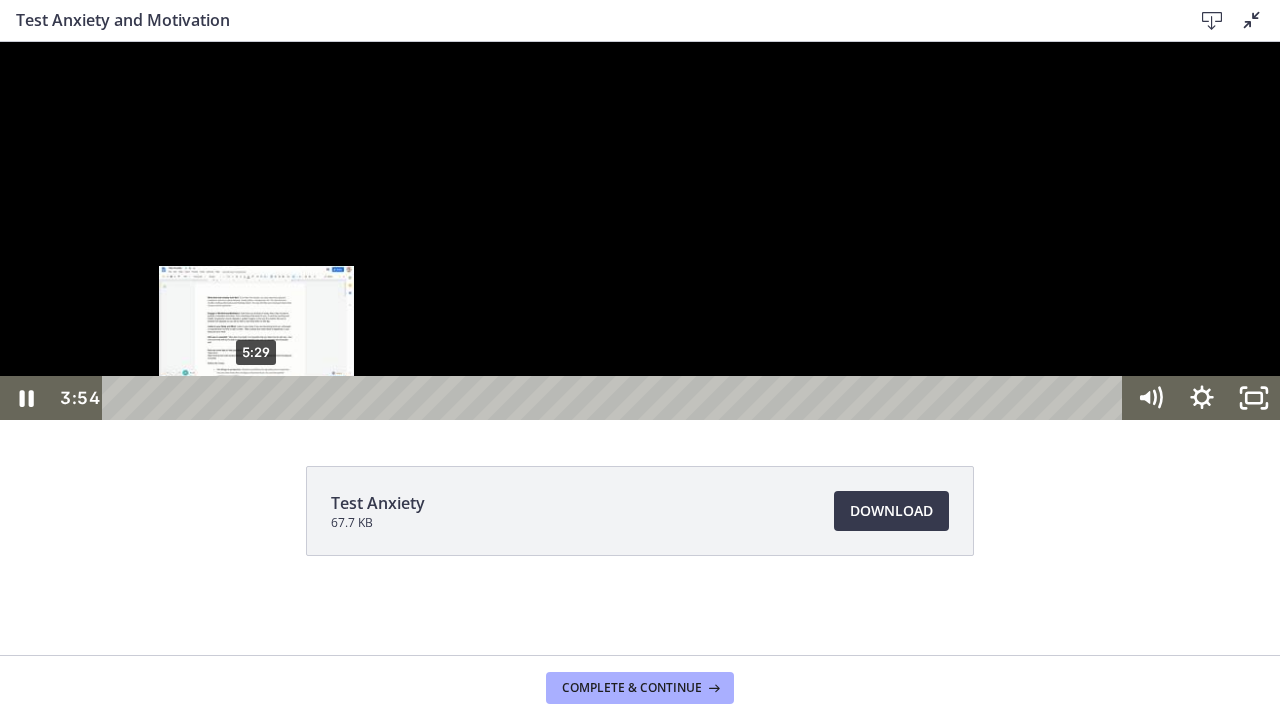 click on "5:29" at bounding box center (616, 398) 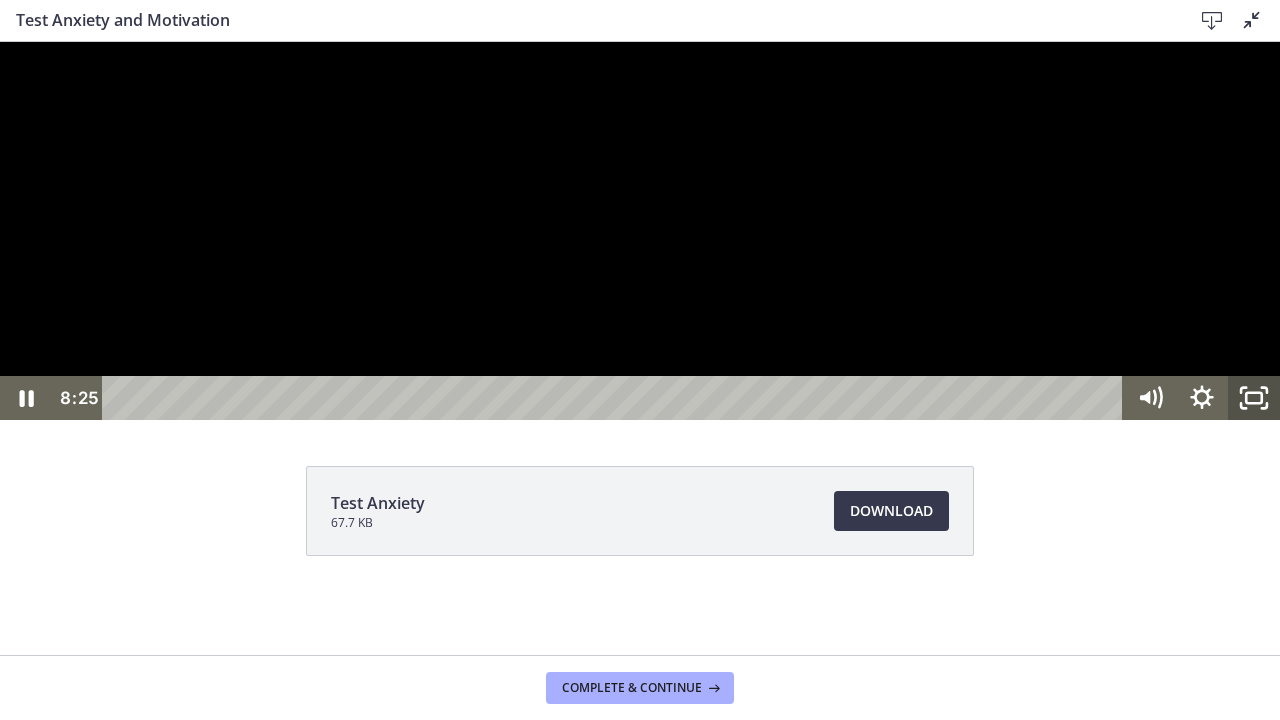 click 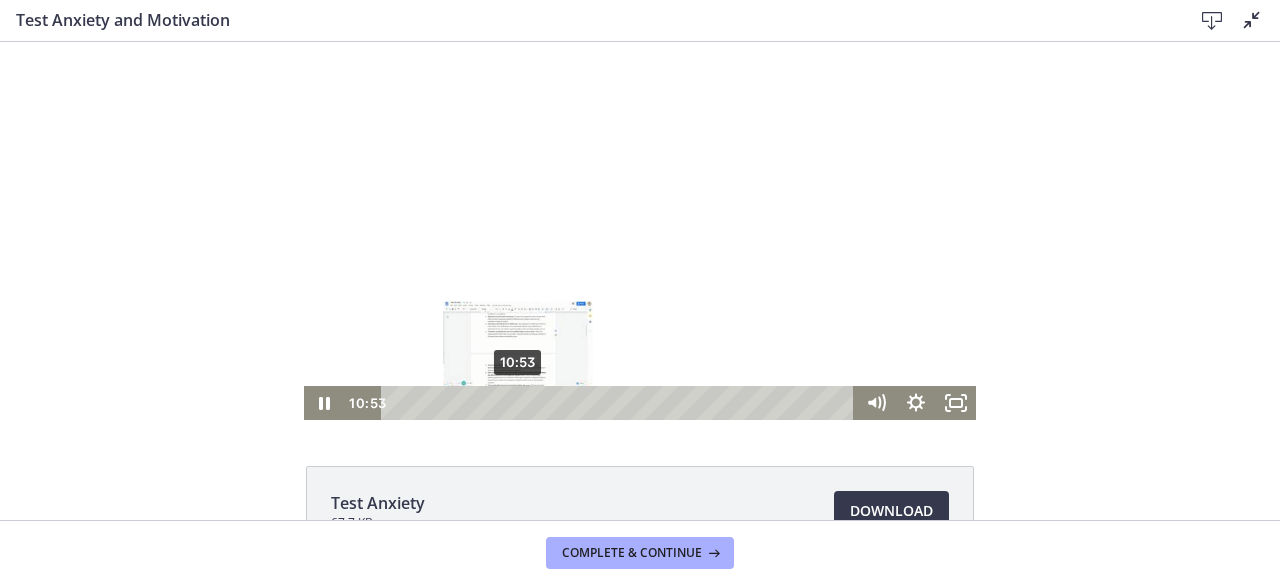 click on "10:53" at bounding box center [621, 403] 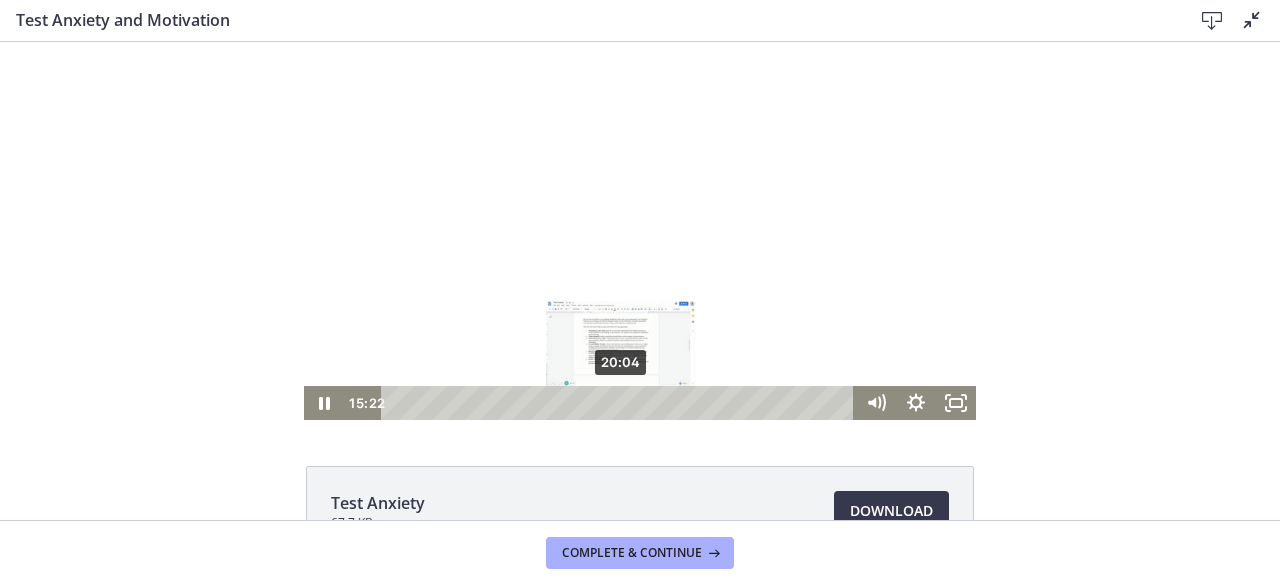 click on "20:04" at bounding box center [621, 403] 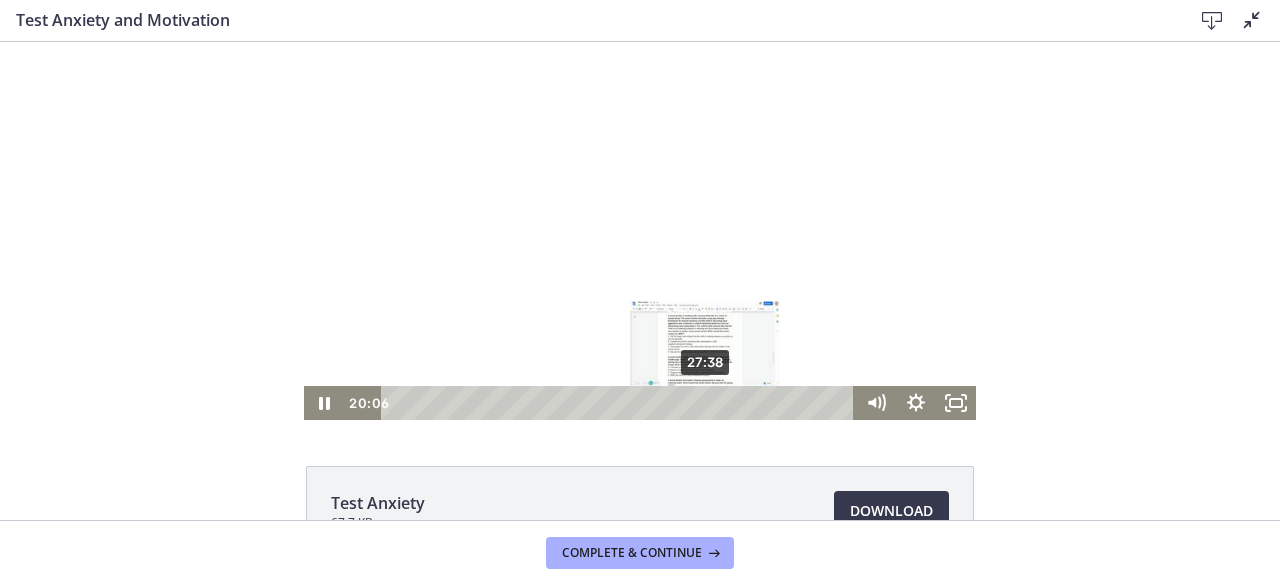 click on "27:38" at bounding box center [621, 403] 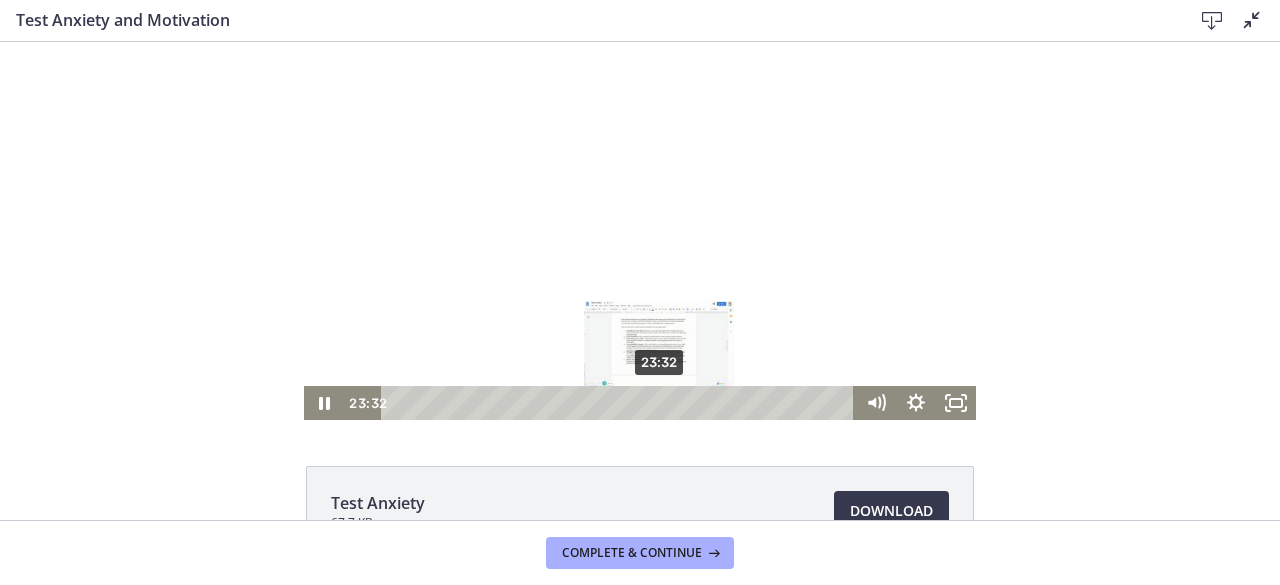 click on "23:32" at bounding box center (621, 403) 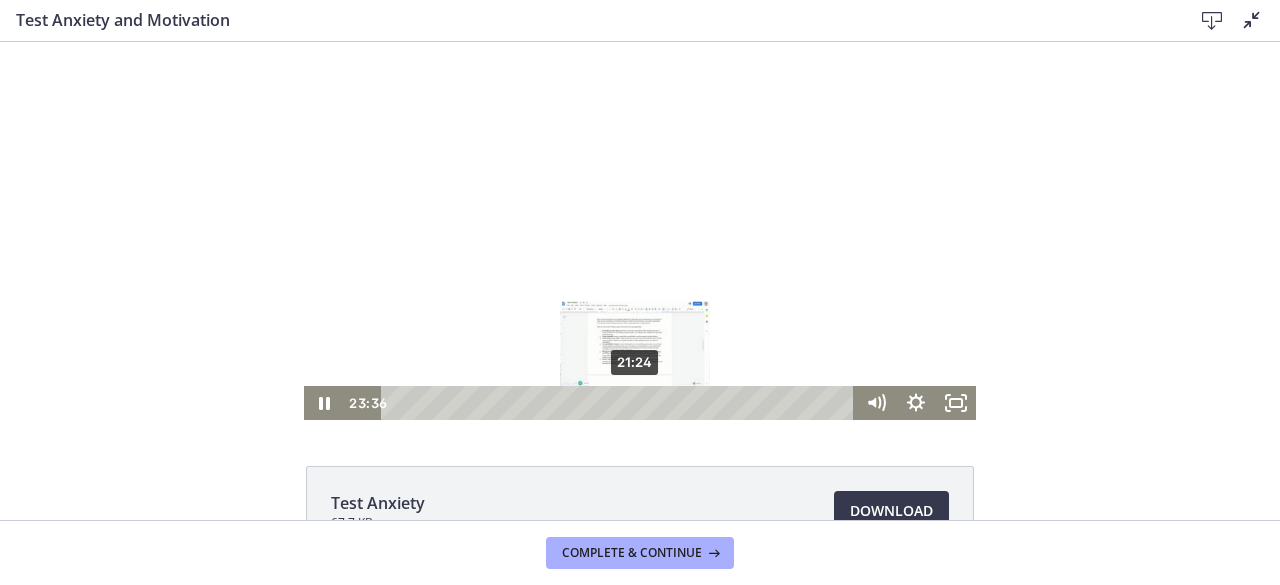 click on "21:24" at bounding box center (621, 403) 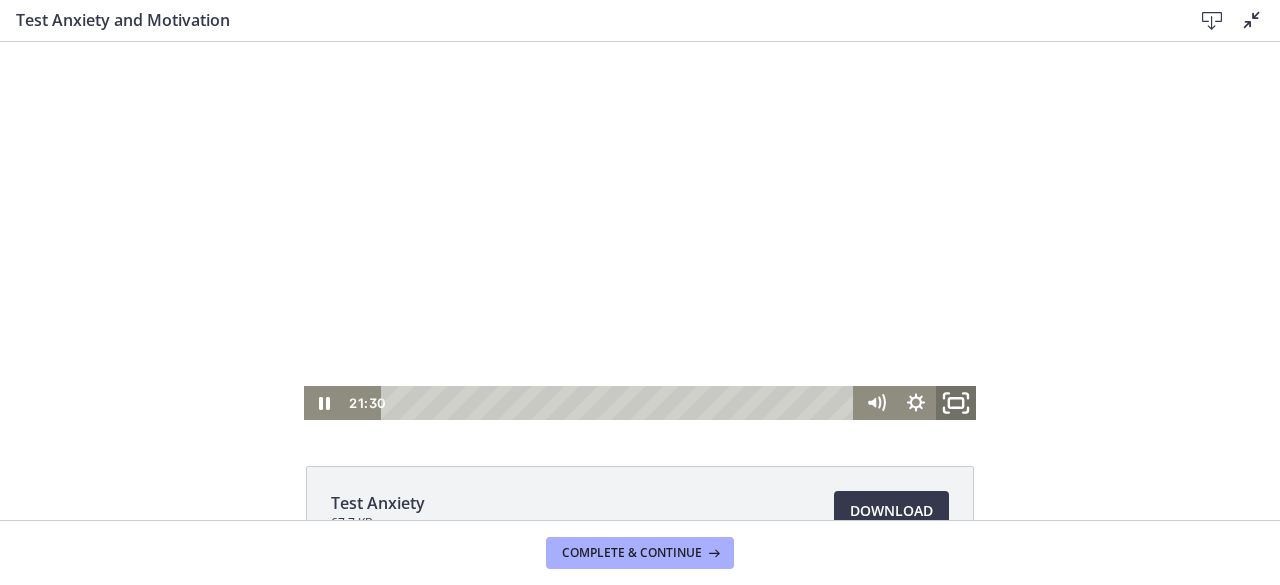 click 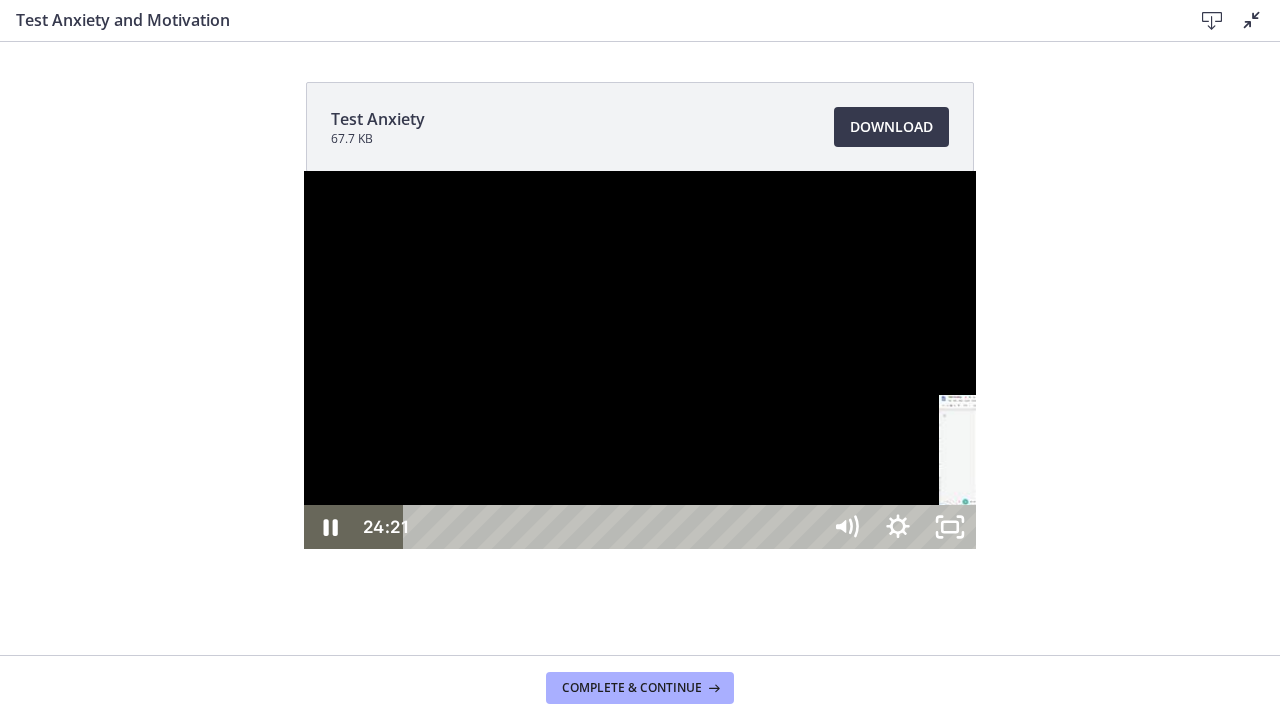 click on "24:52" at bounding box center [615, 527] 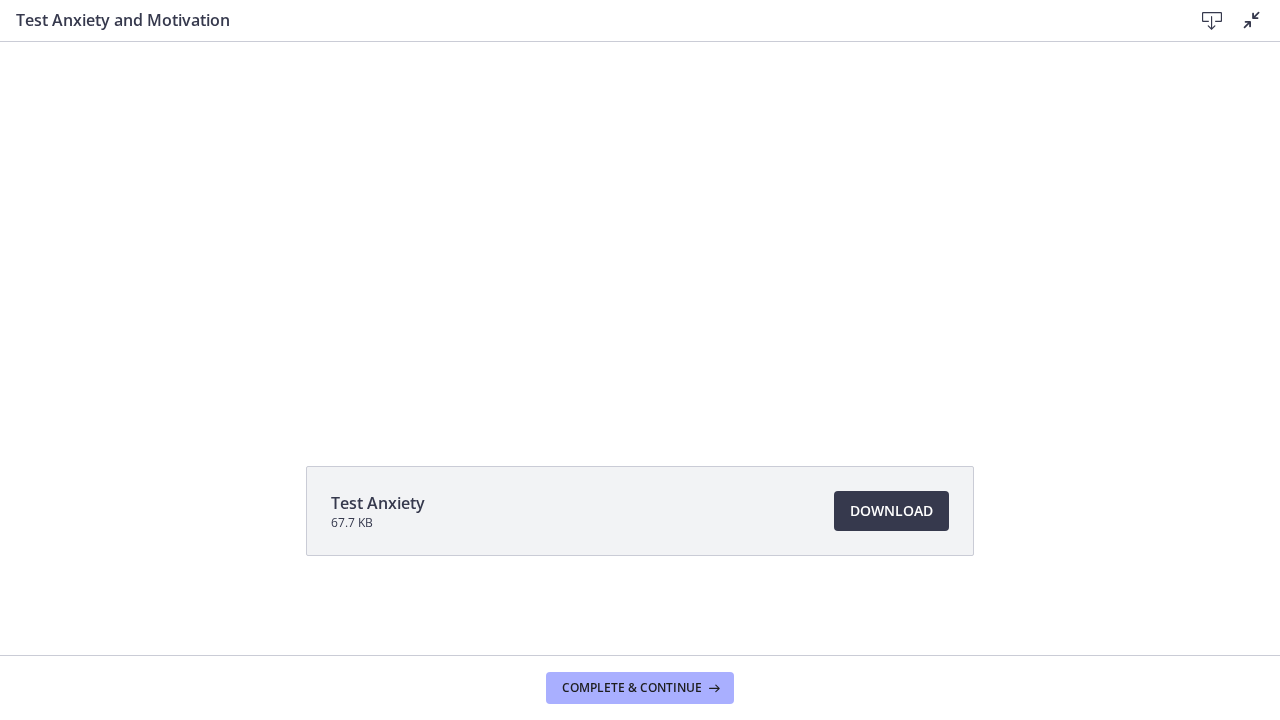 scroll, scrollTop: 0, scrollLeft: 0, axis: both 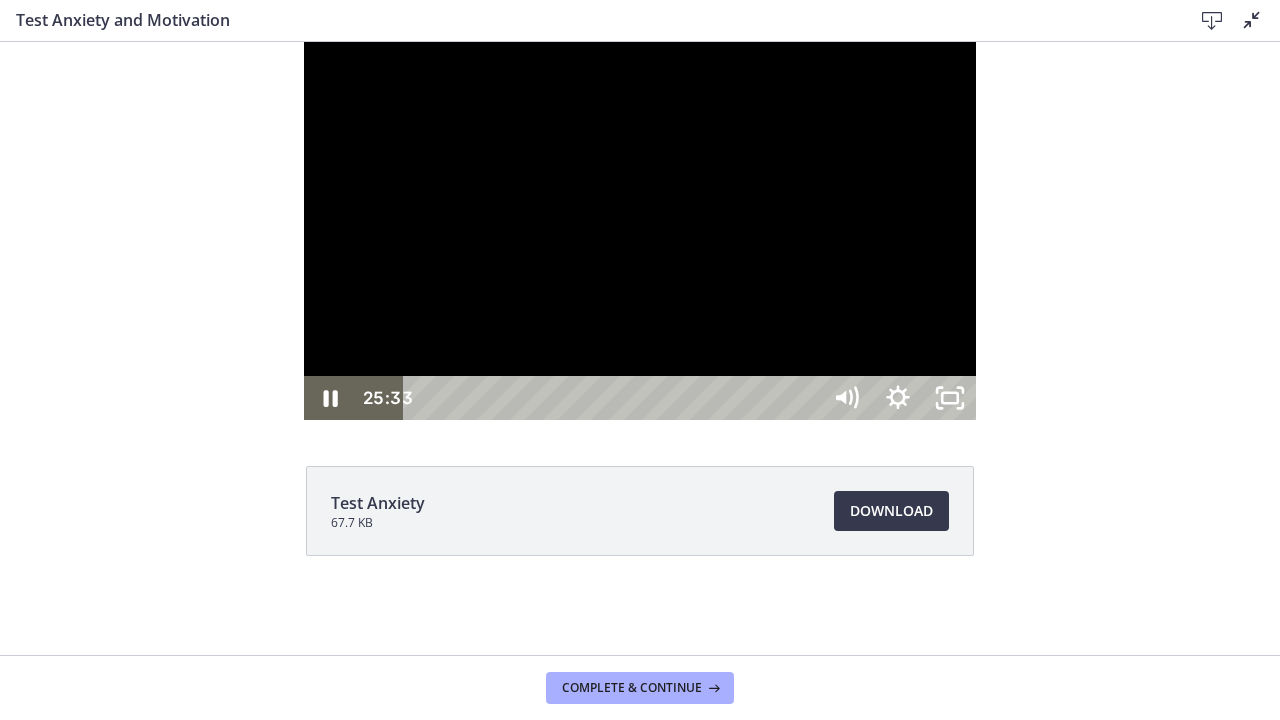click on "26:32" at bounding box center [615, 398] 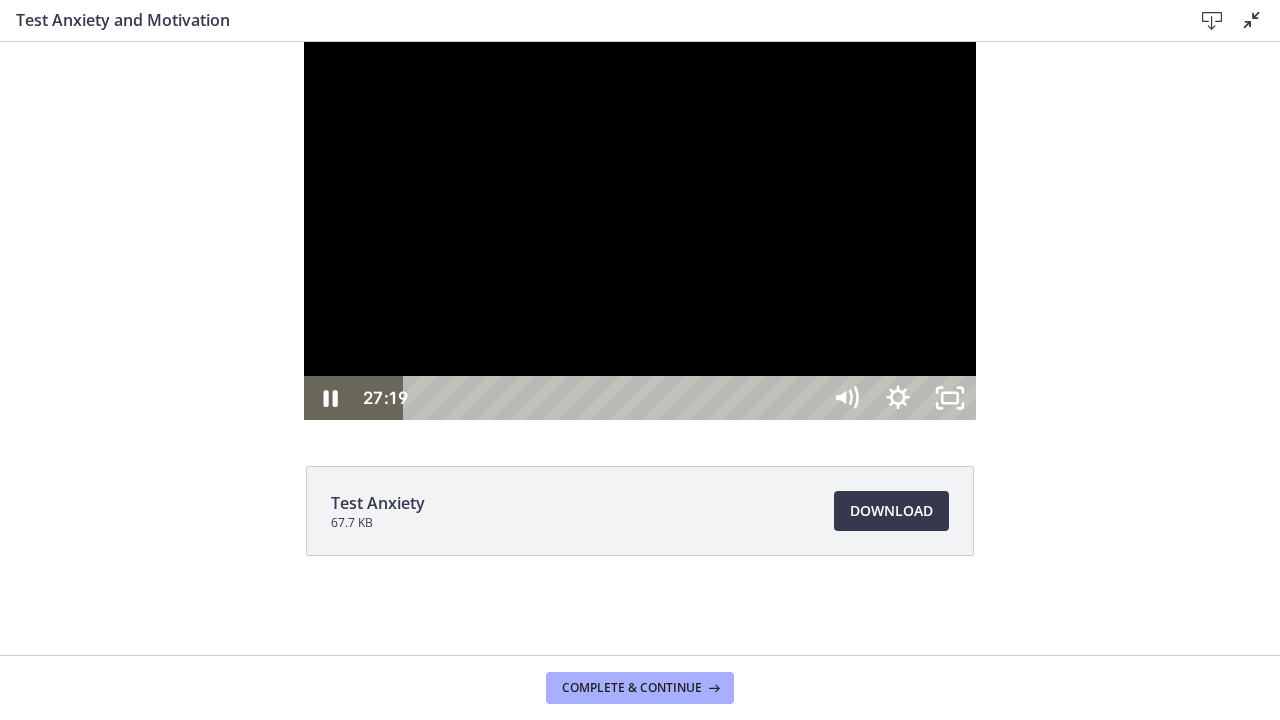 drag, startPoint x: 1223, startPoint y: 471, endPoint x: 1223, endPoint y: 486, distance: 15 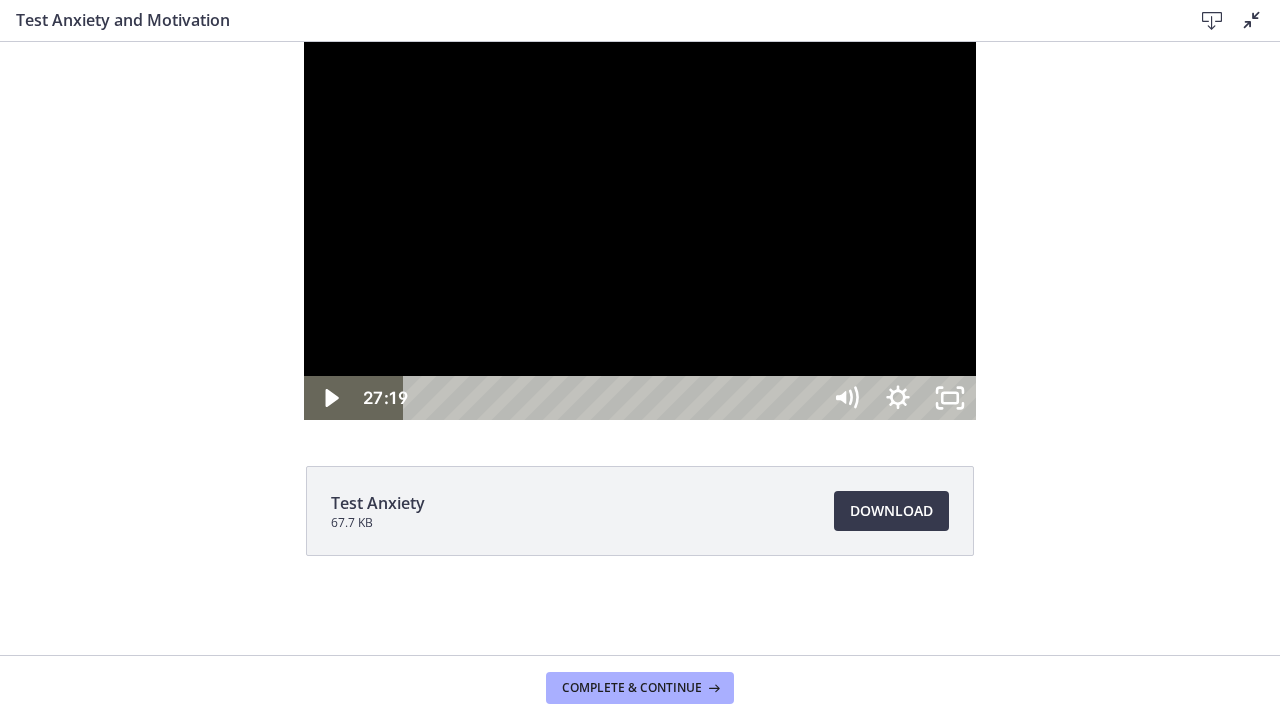 click at bounding box center [640, 231] 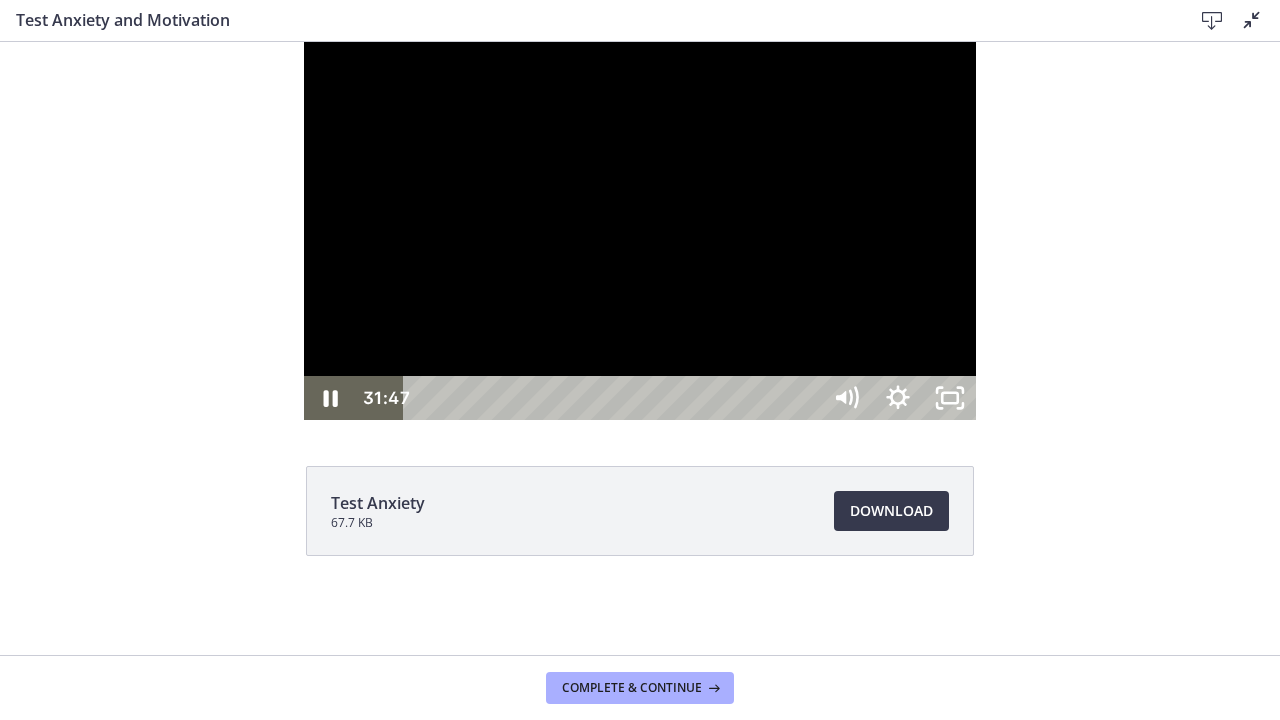 click at bounding box center (640, 231) 